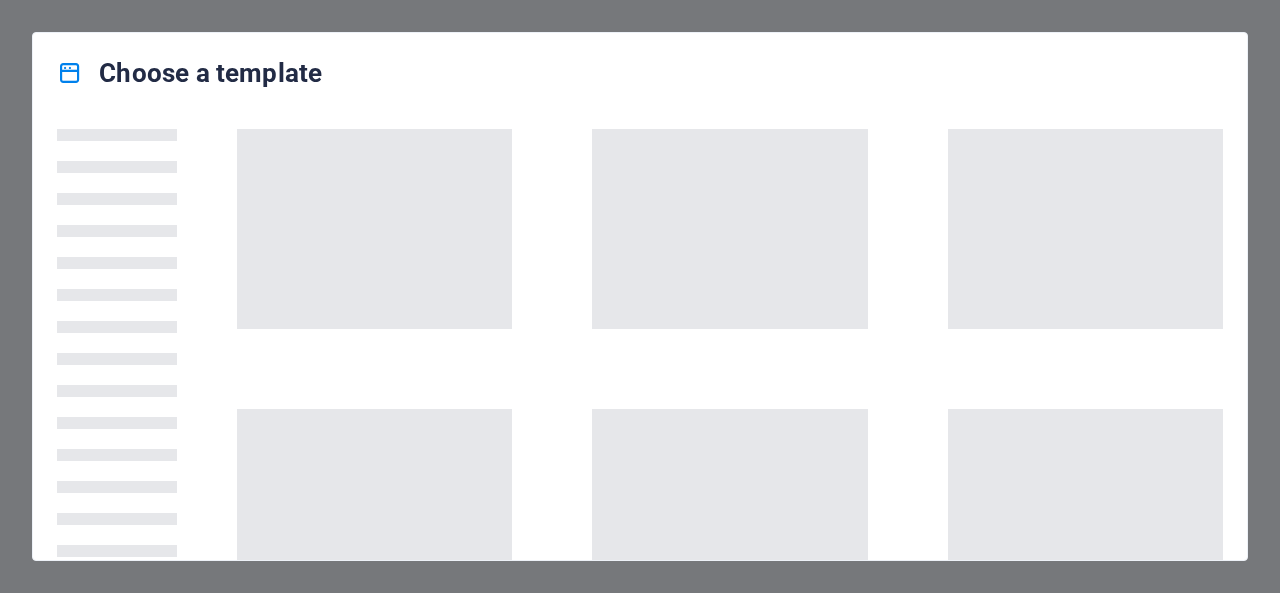 scroll, scrollTop: 0, scrollLeft: 0, axis: both 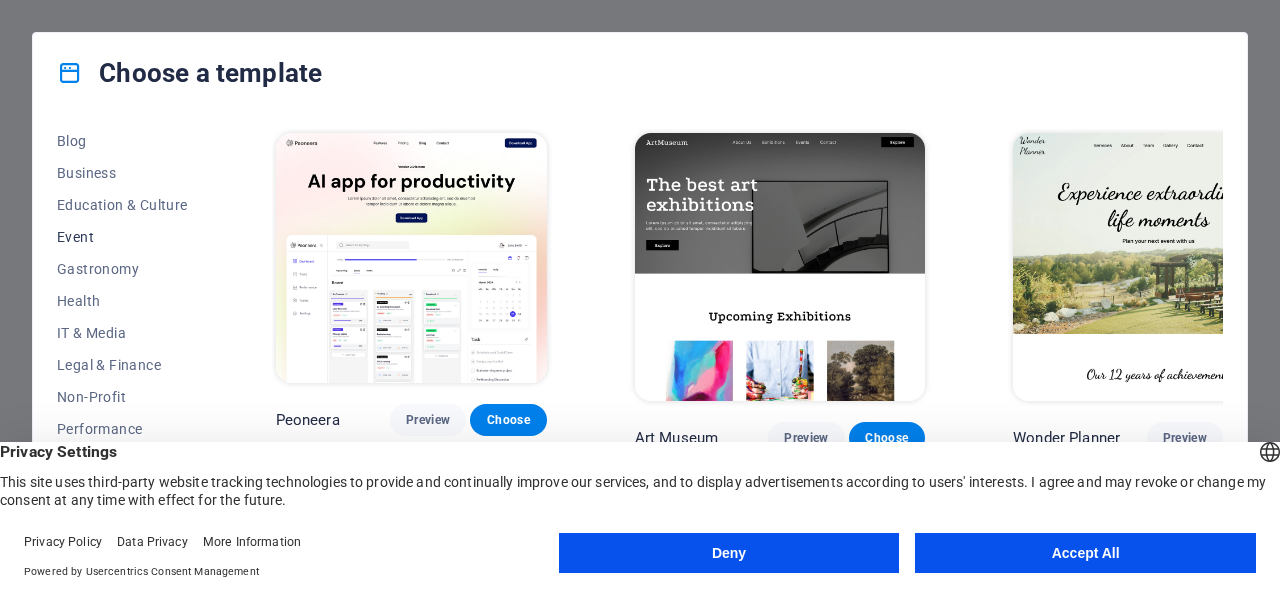 click on "Event" at bounding box center (122, 237) 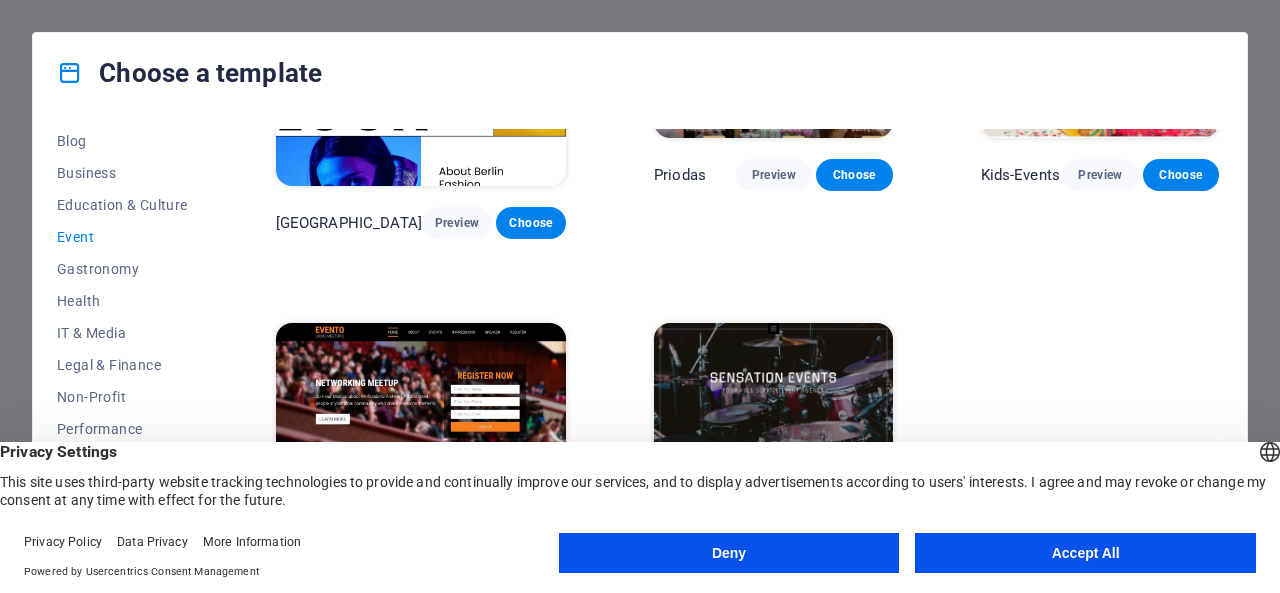 scroll, scrollTop: 630, scrollLeft: 0, axis: vertical 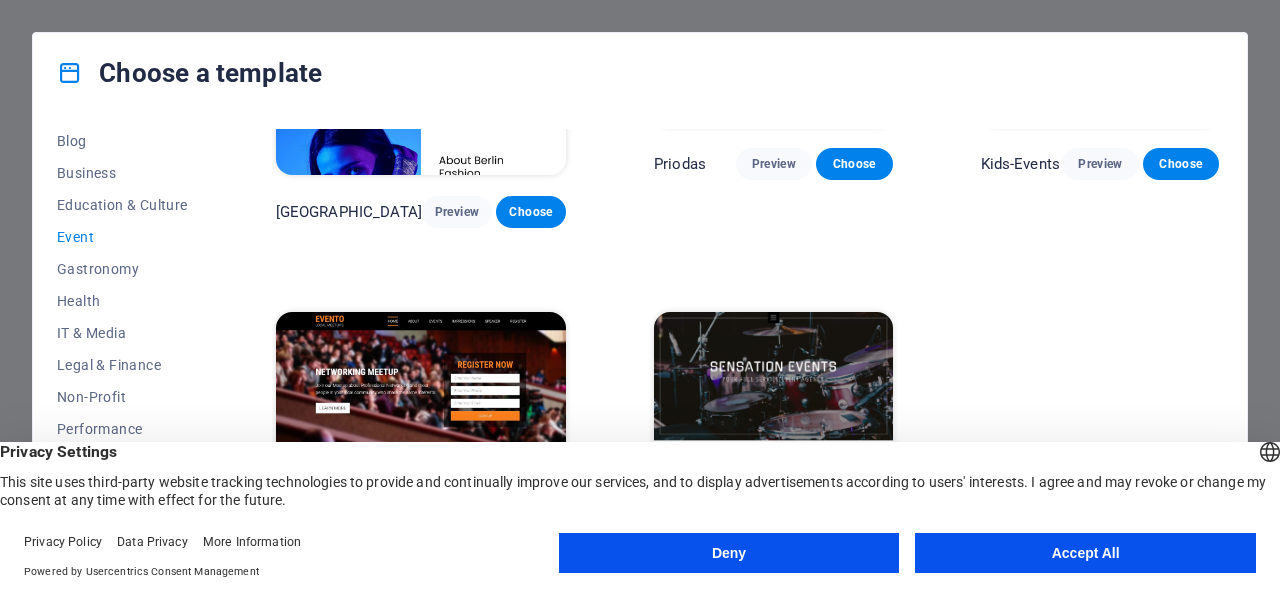 click at bounding box center (421, 446) 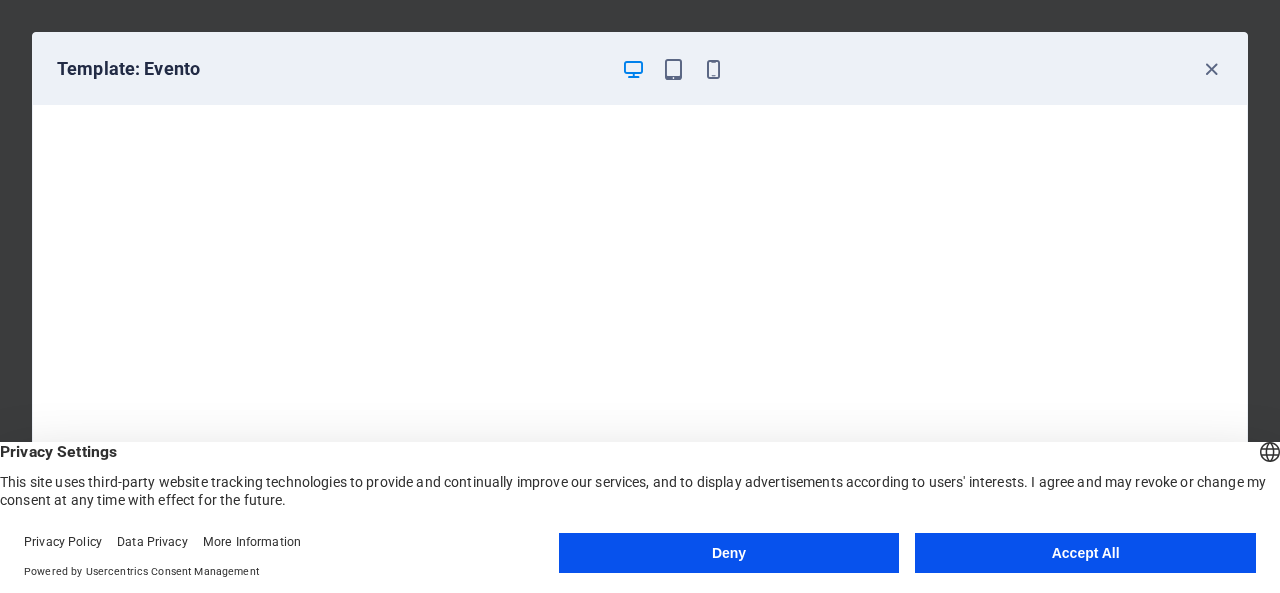 click on "Accept All" at bounding box center [1085, 553] 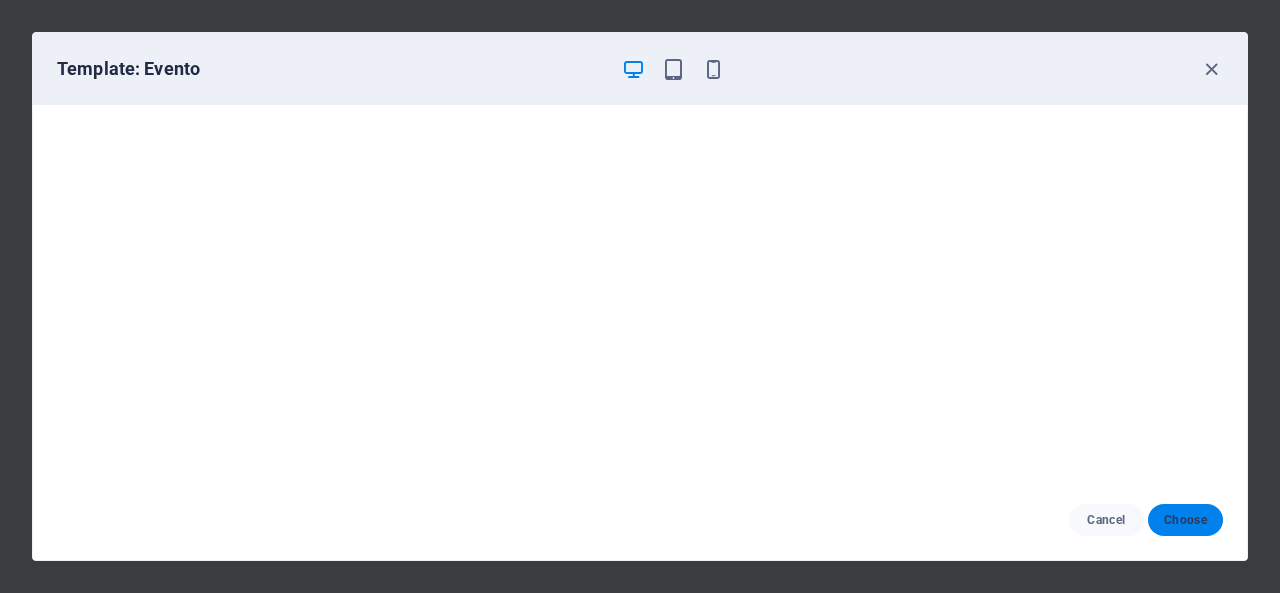 click on "Choose" at bounding box center [1185, 520] 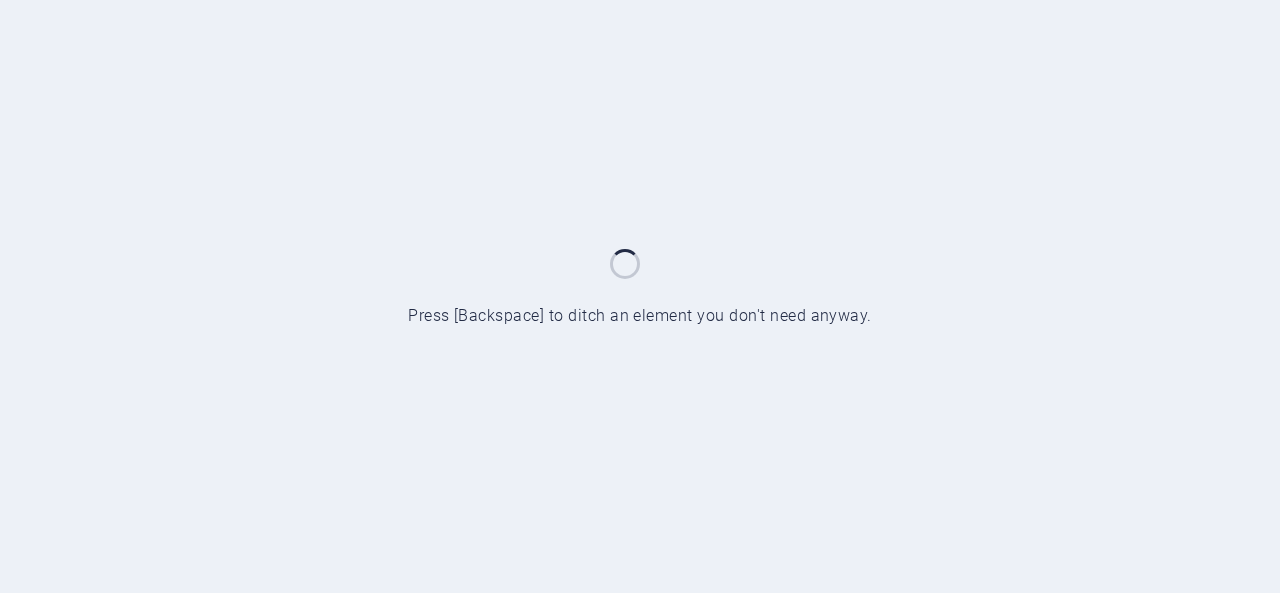 scroll, scrollTop: 0, scrollLeft: 0, axis: both 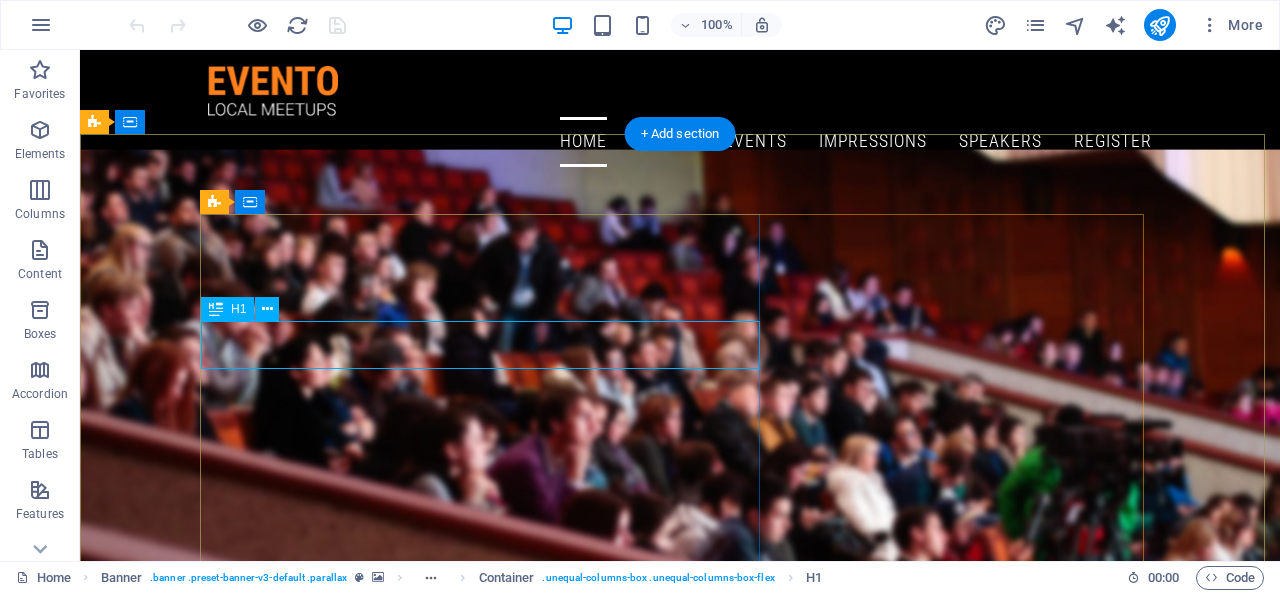 click on "Networking Meetup" at bounding box center (680, 832) 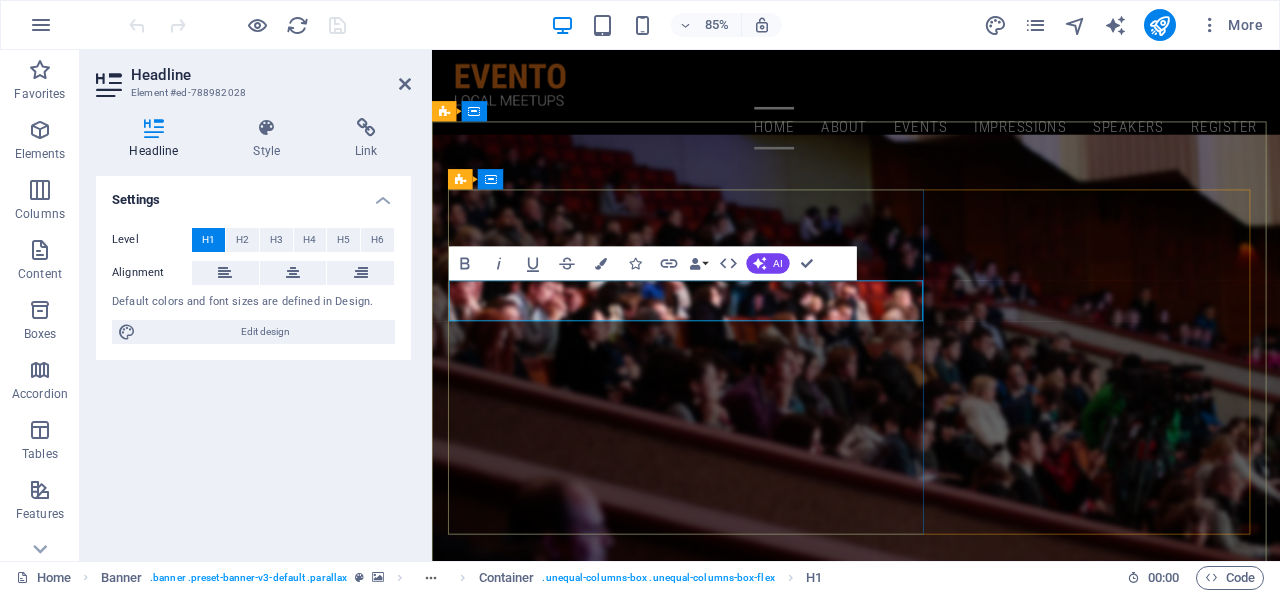 click on "Networking Meetup" at bounding box center [931, 832] 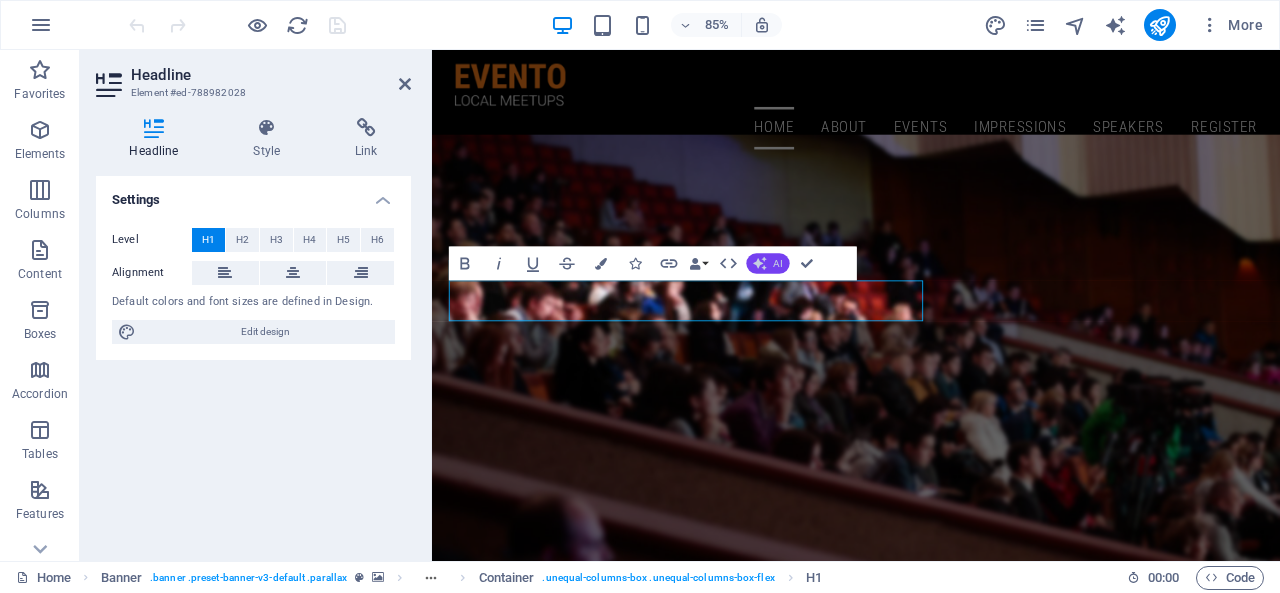 type 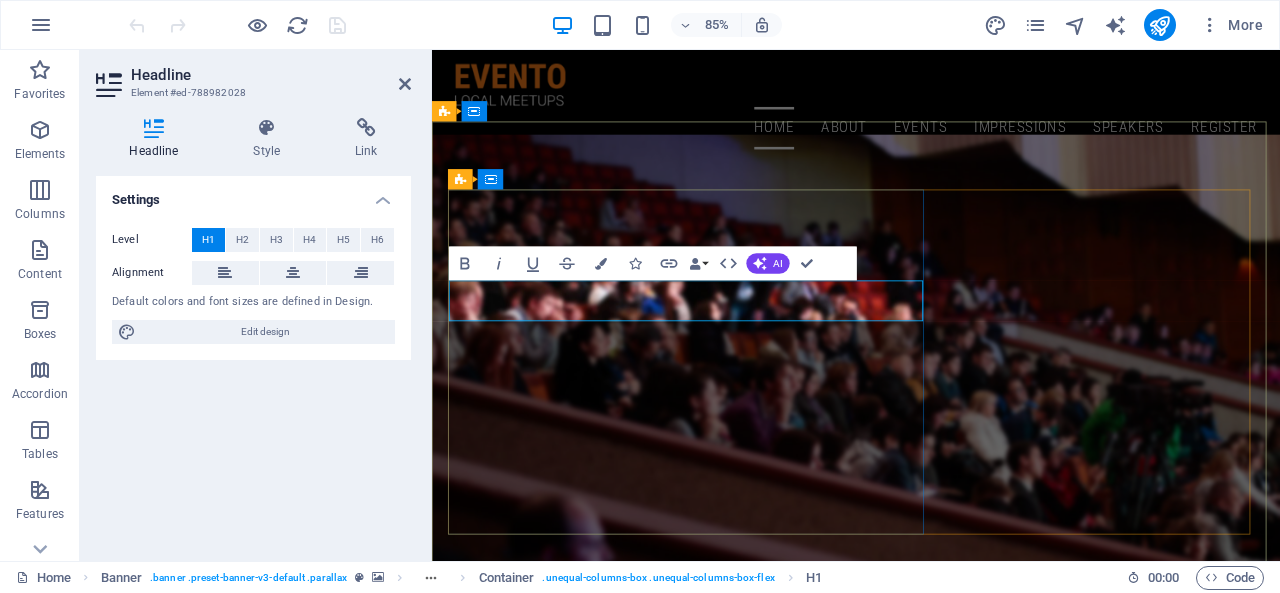 drag, startPoint x: 796, startPoint y: 365, endPoint x: 482, endPoint y: 344, distance: 314.70145 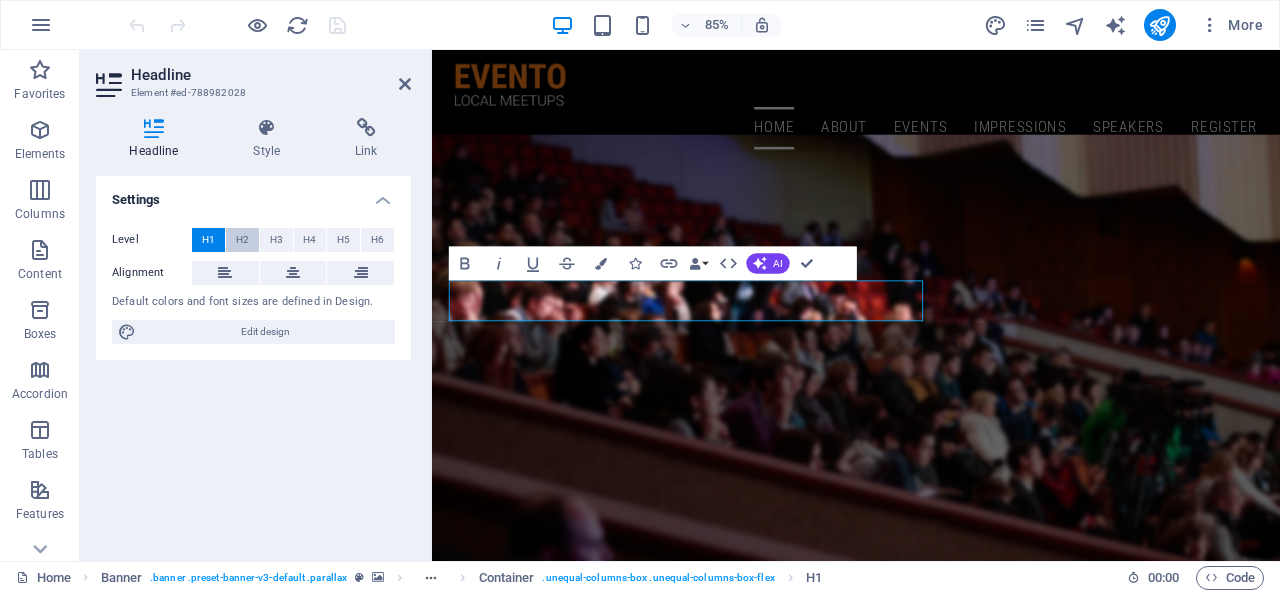 click on "H2" at bounding box center (242, 240) 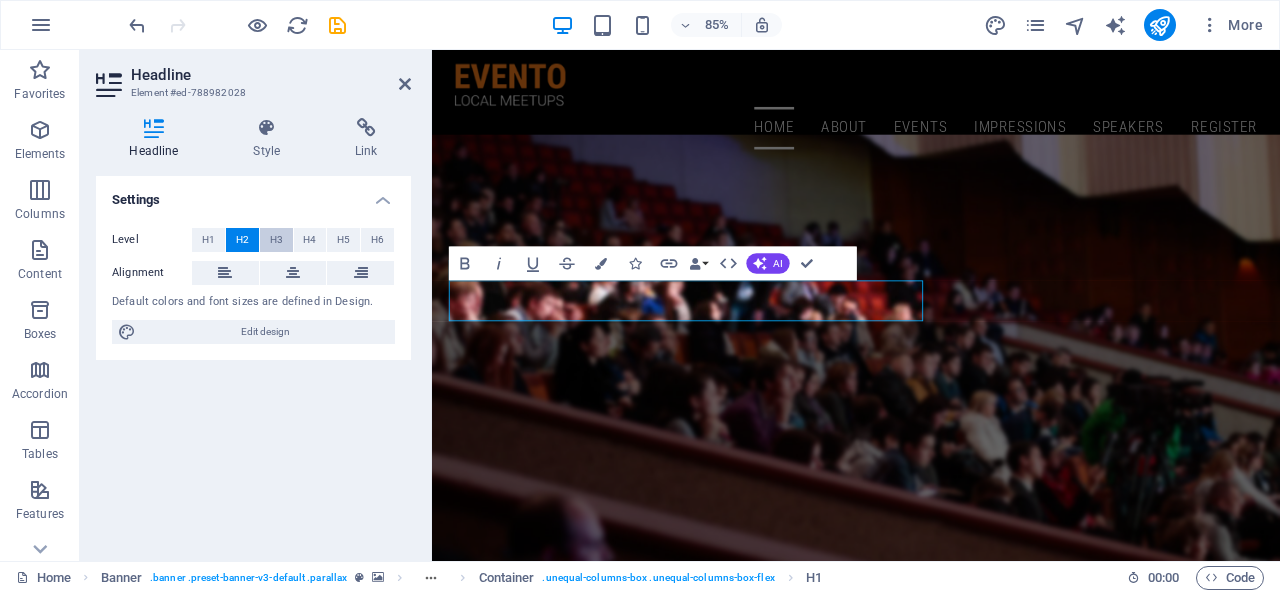 click on "H3" at bounding box center [276, 240] 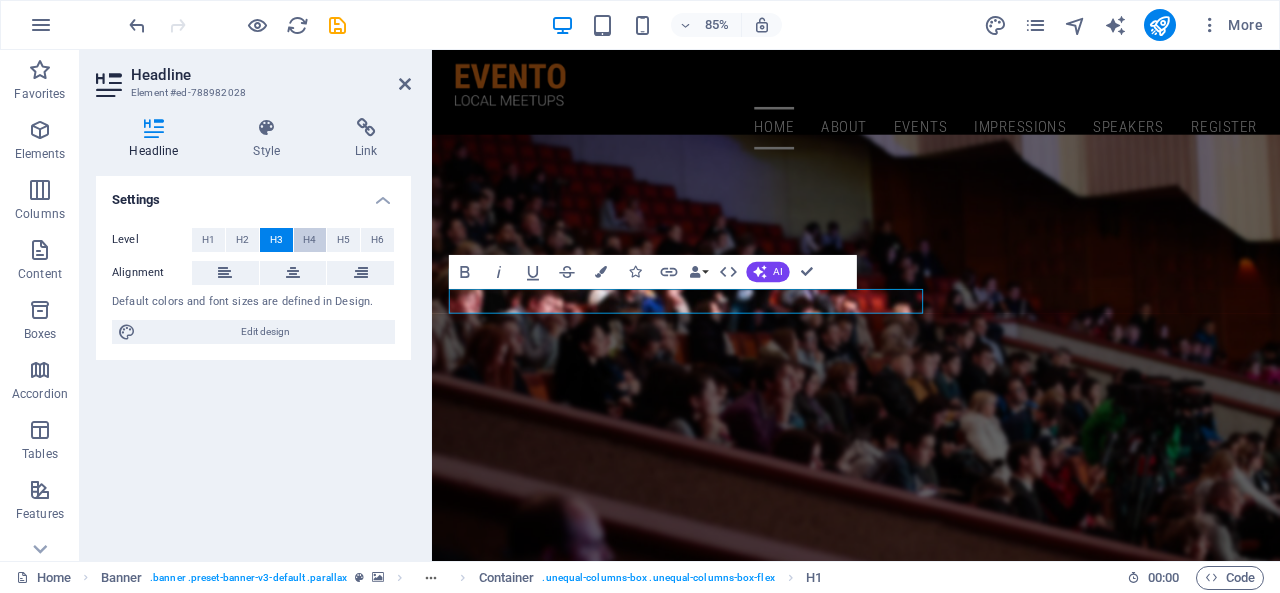 click on "H4" at bounding box center [310, 240] 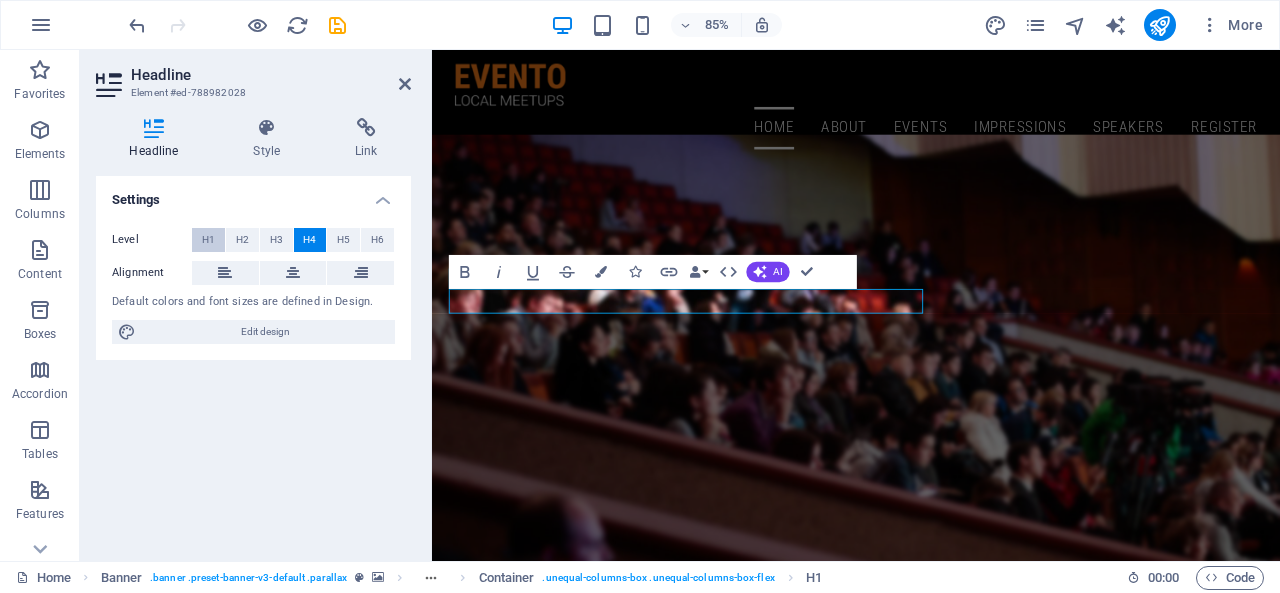 click on "H1" at bounding box center [208, 240] 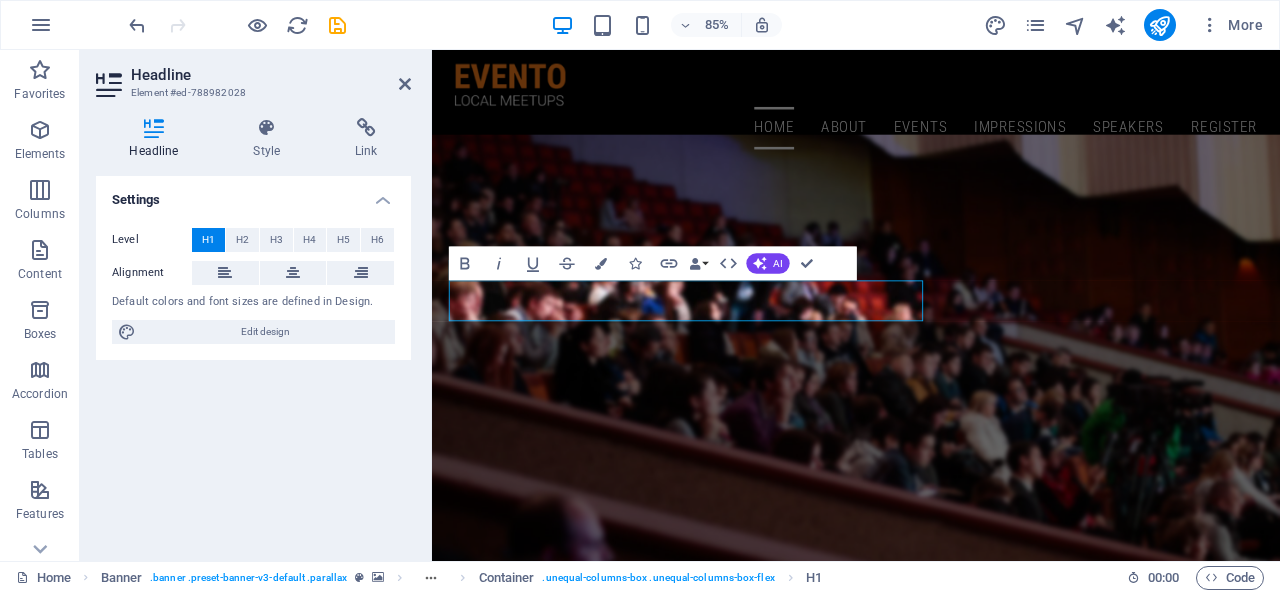 click at bounding box center [154, 128] 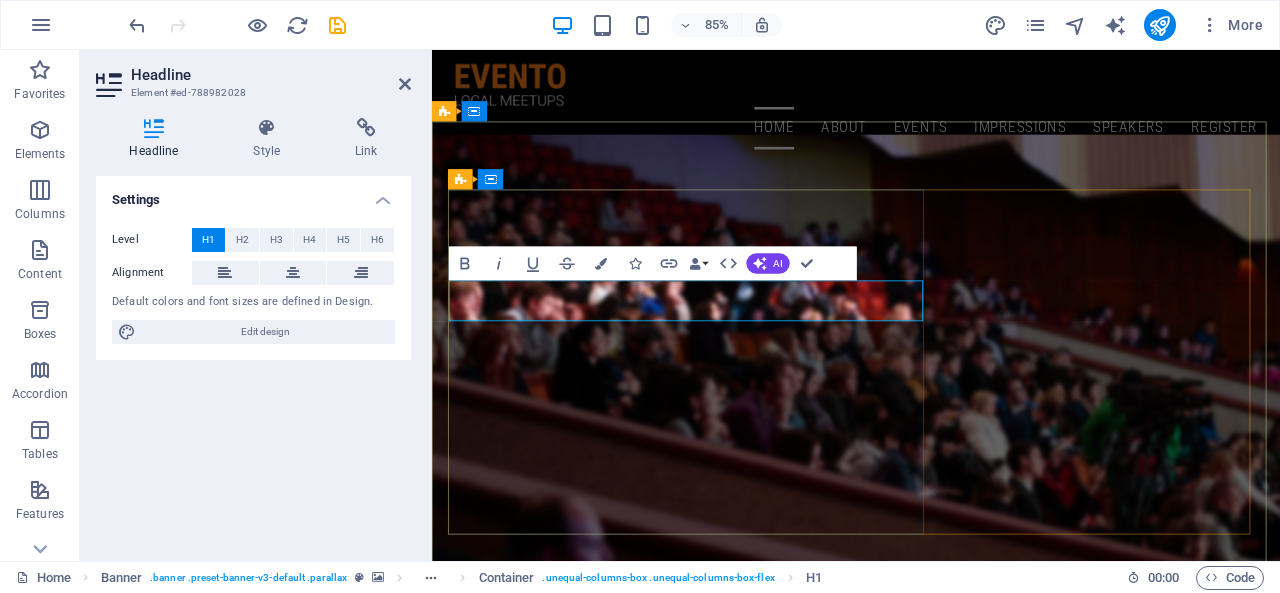 click on "​Canadas largest" at bounding box center [931, 868] 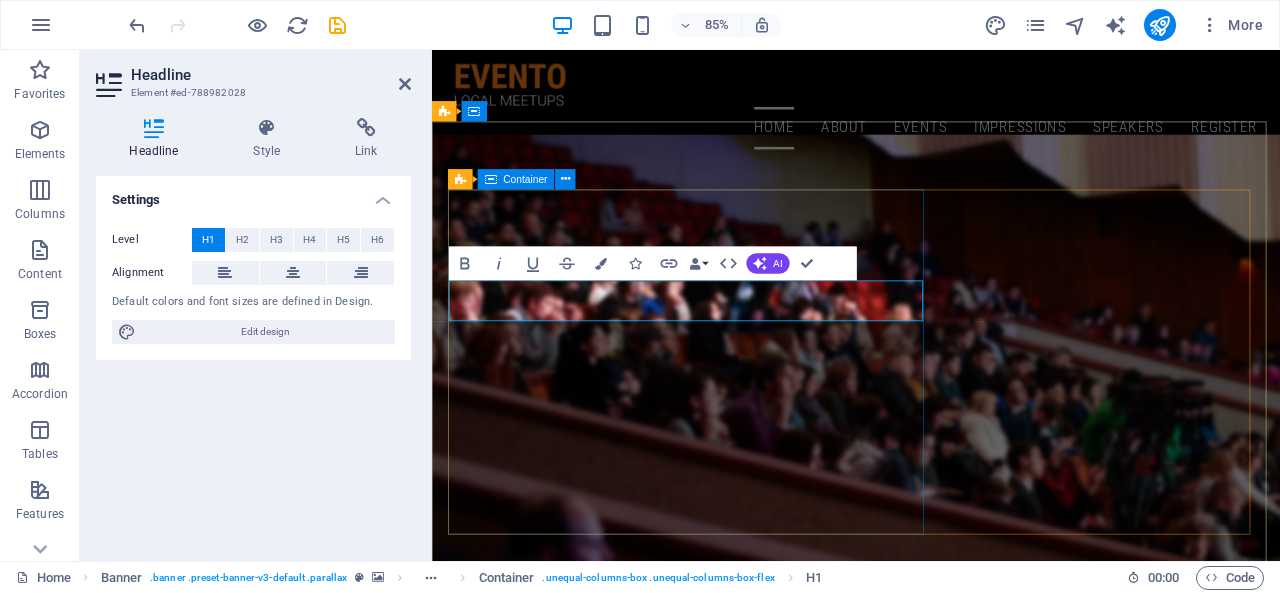 type 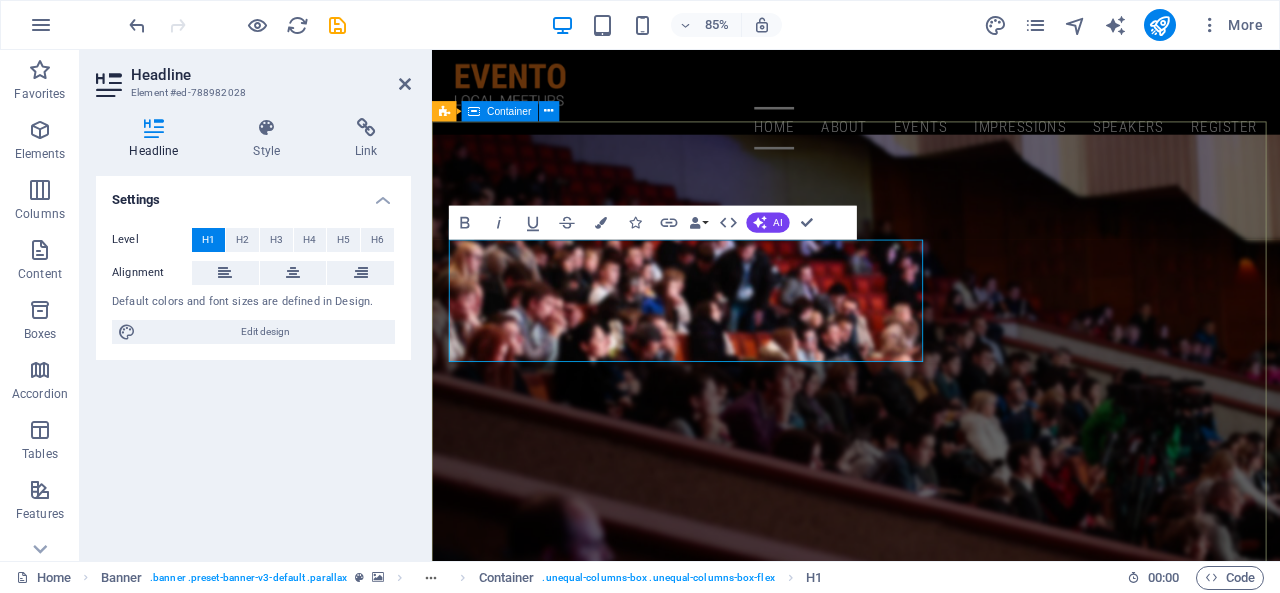 drag, startPoint x: 667, startPoint y: 348, endPoint x: 767, endPoint y: 304, distance: 109.252 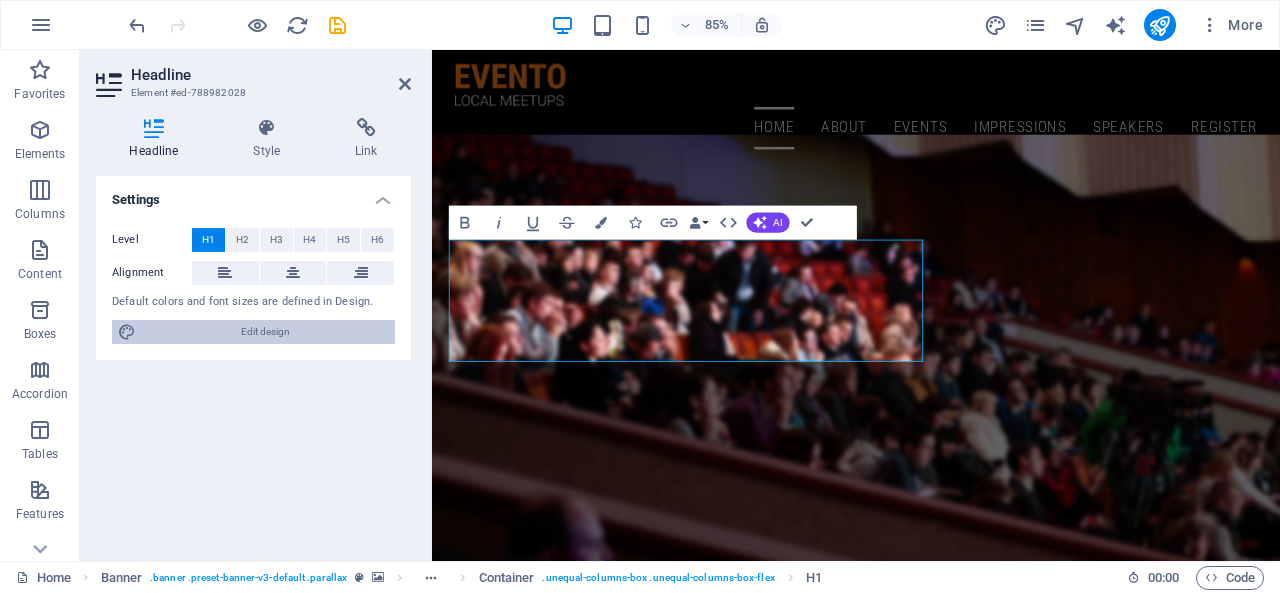 click on "Edit design" at bounding box center (265, 332) 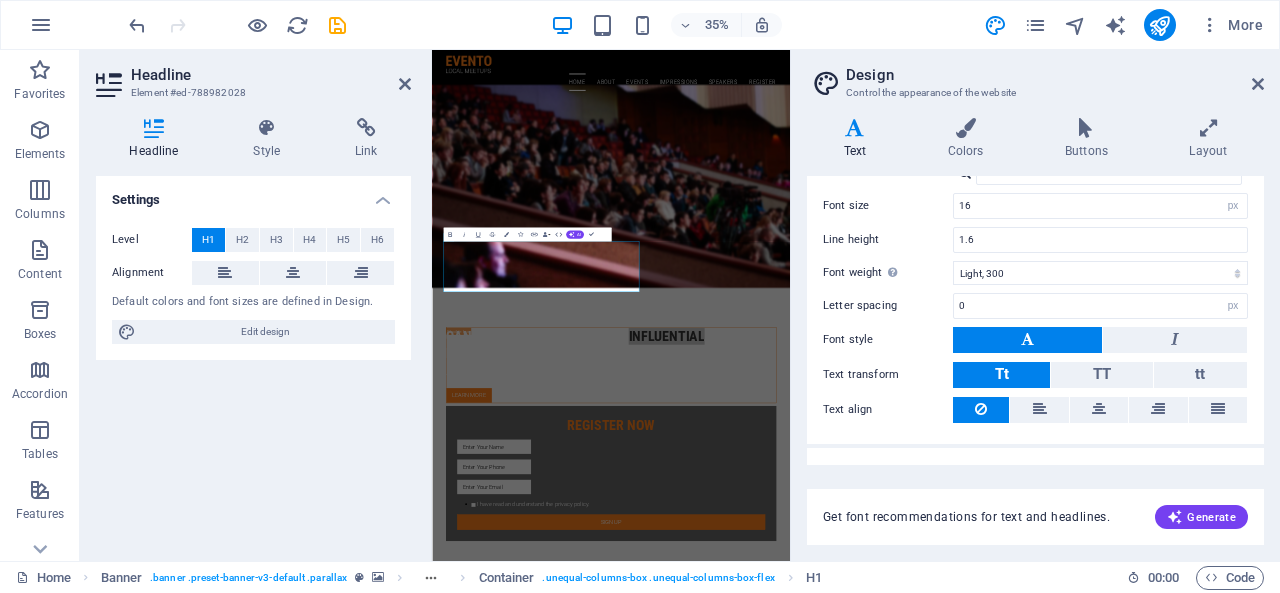 scroll, scrollTop: 162, scrollLeft: 0, axis: vertical 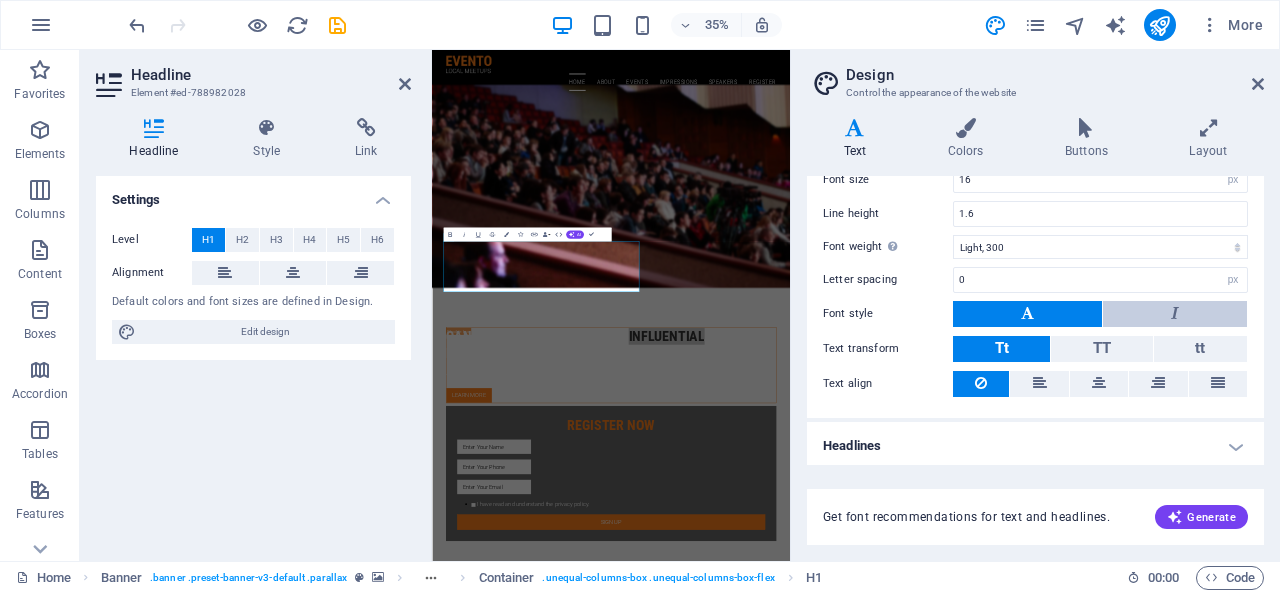 click at bounding box center (1175, 314) 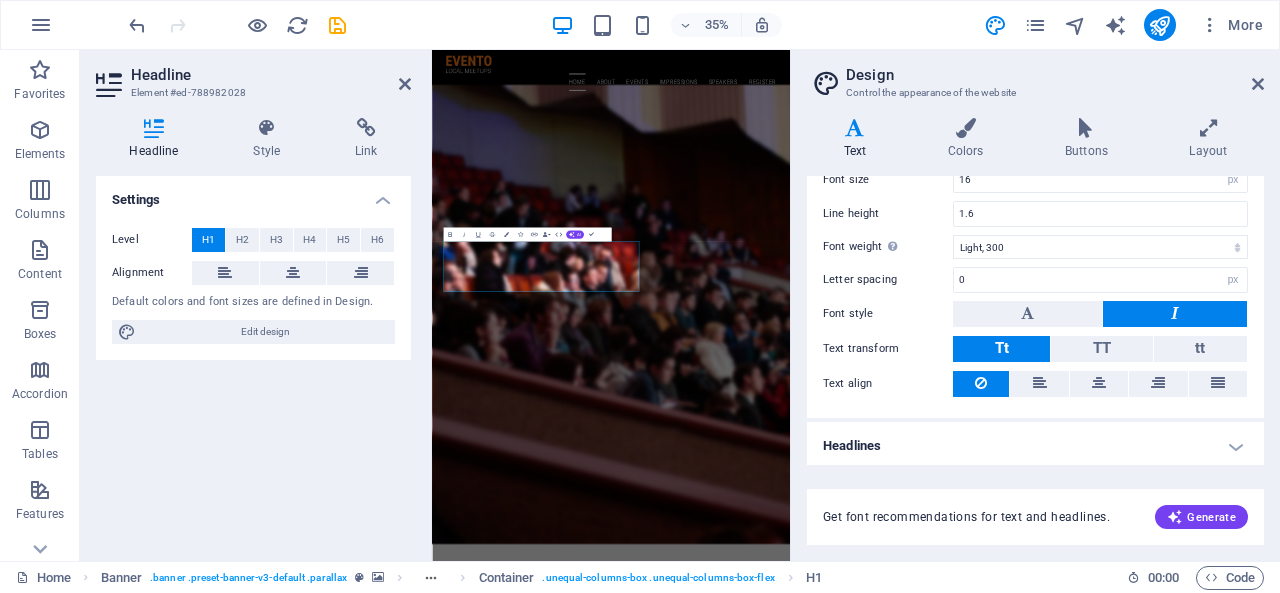click at bounding box center (1175, 313) 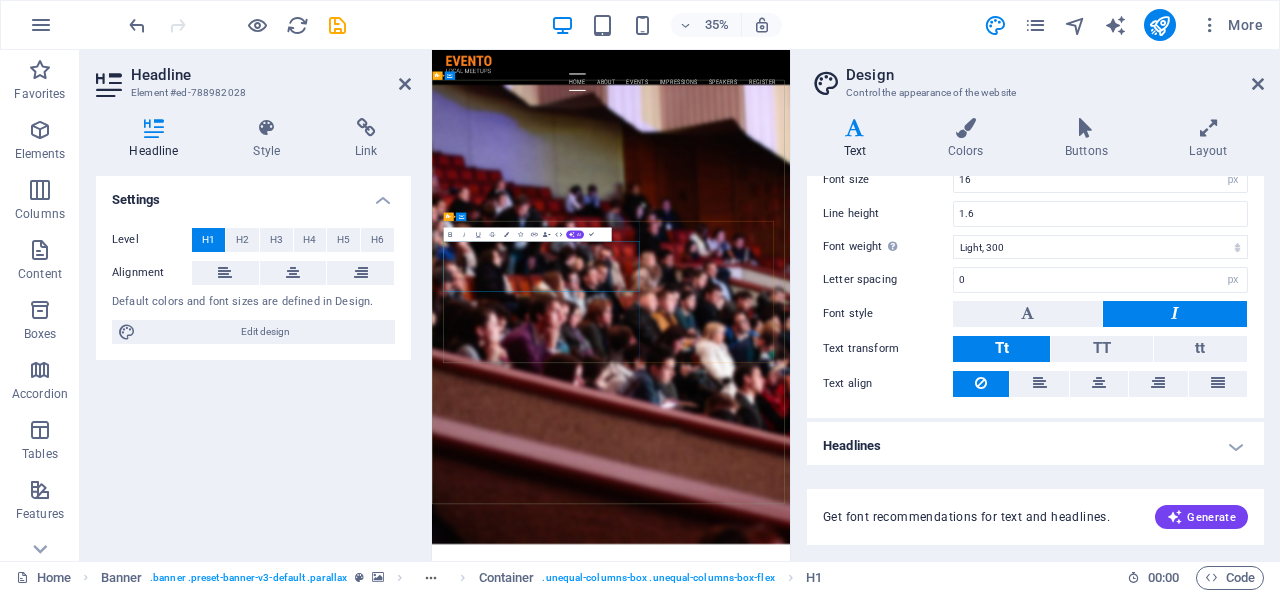 click on "Canadas largest and most influential sports management conference" at bounding box center [944, 1624] 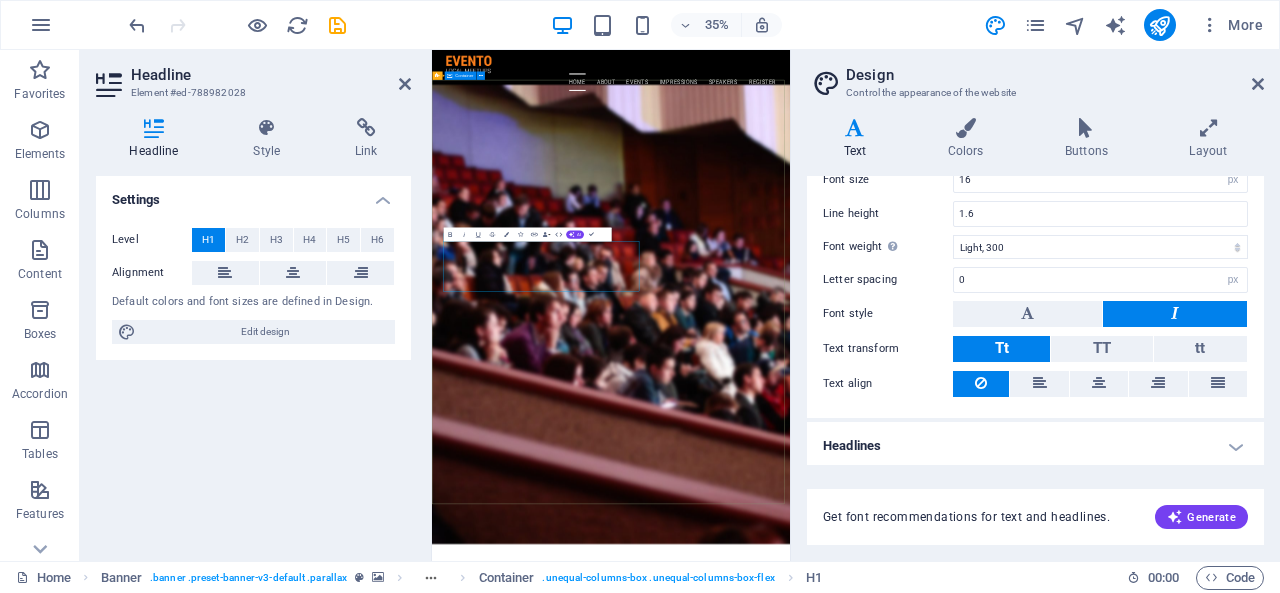 drag, startPoint x: 681, startPoint y: 669, endPoint x: 454, endPoint y: 660, distance: 227.17834 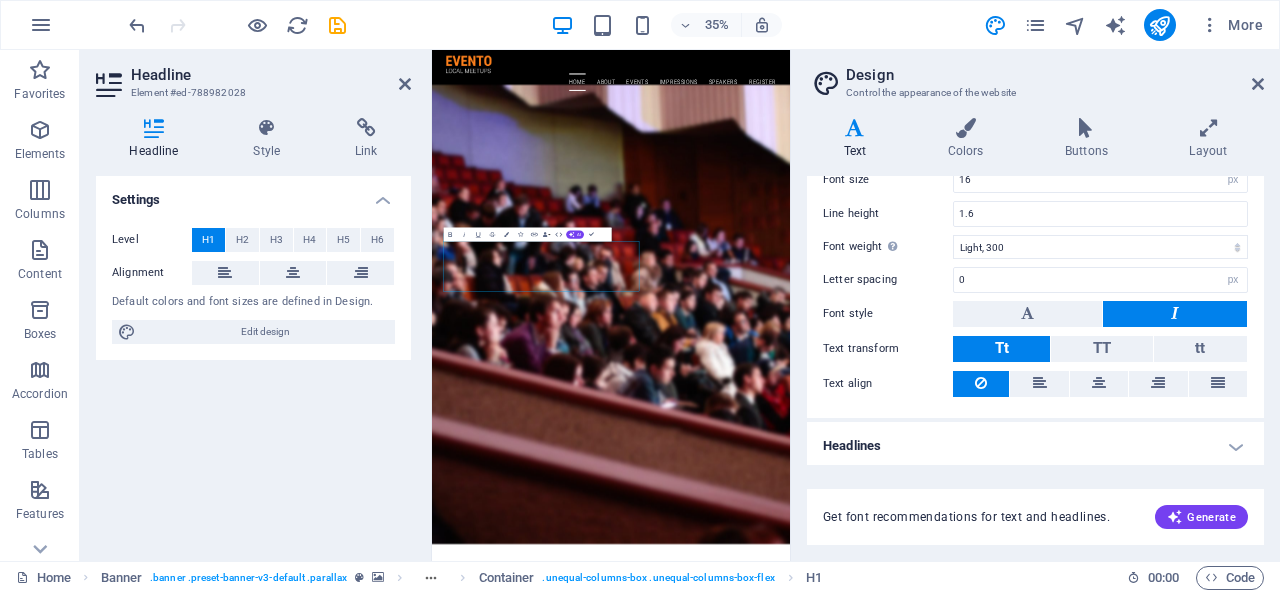 click at bounding box center (1175, 314) 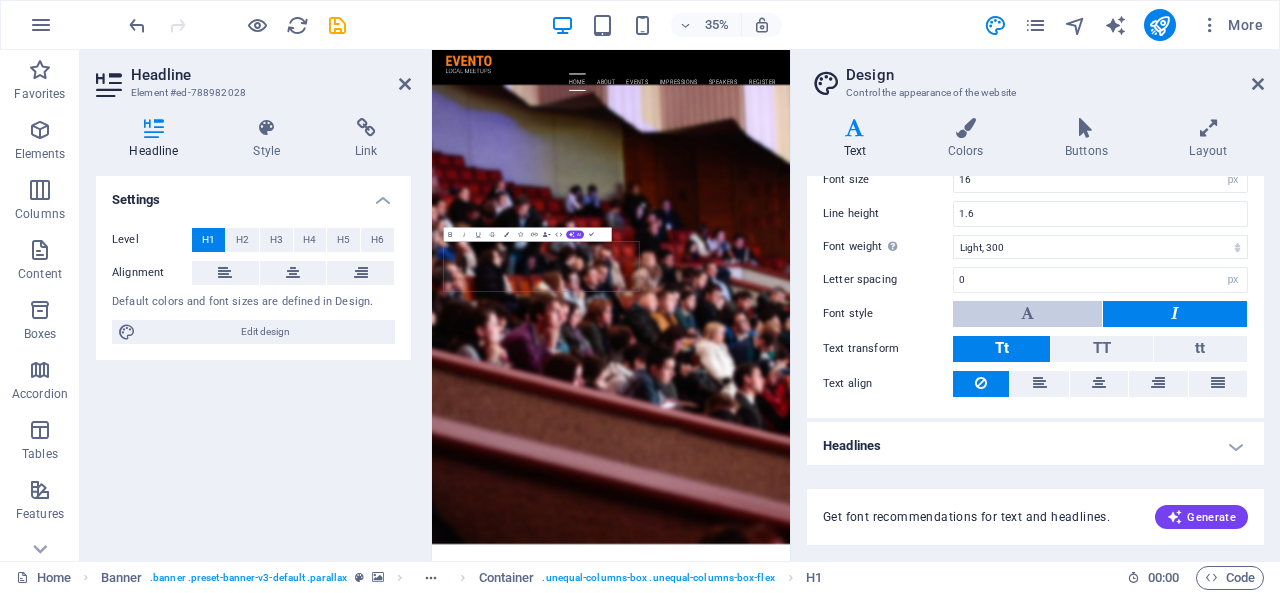 click at bounding box center [1027, 314] 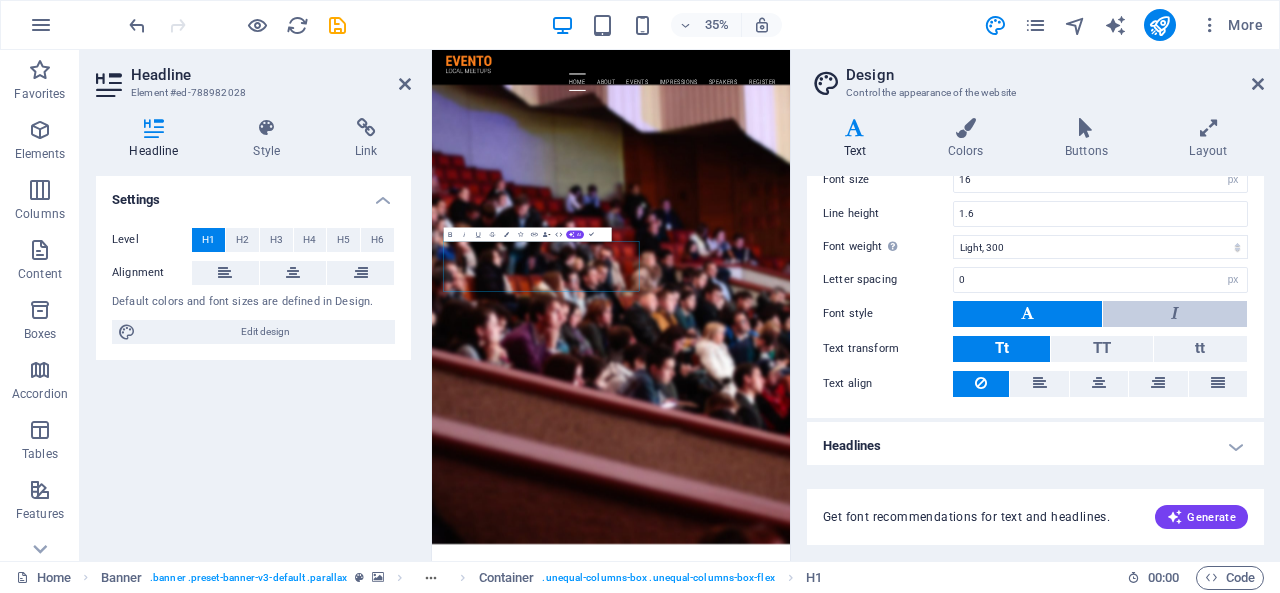 click at bounding box center (1175, 314) 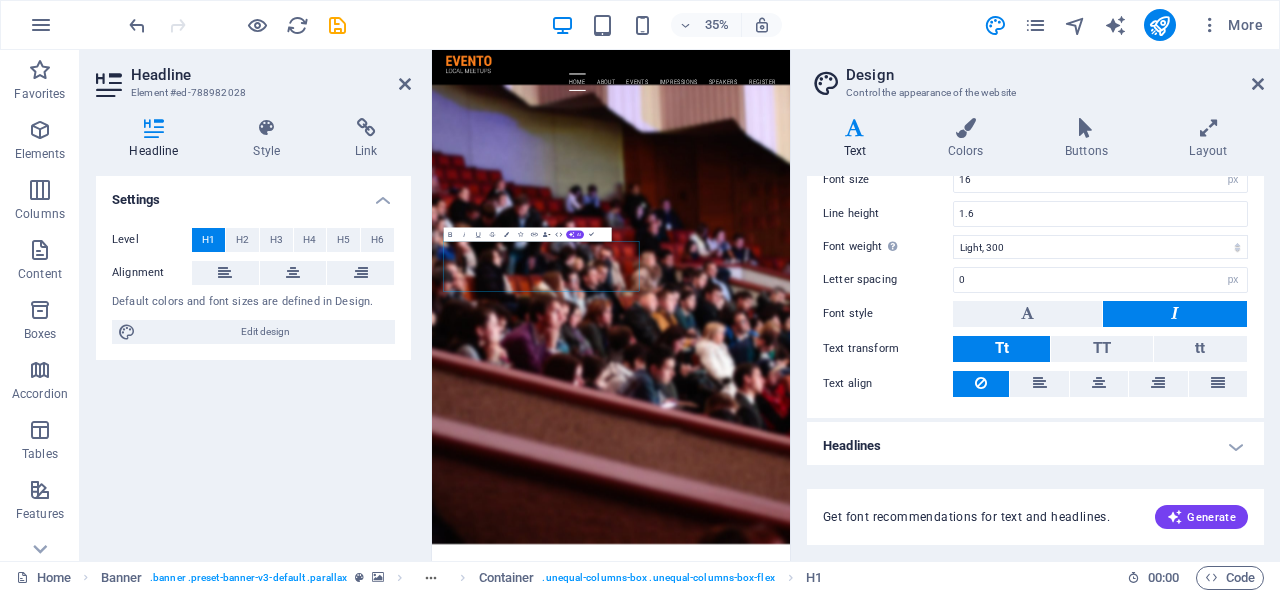 click on "Headlines" at bounding box center [1035, 446] 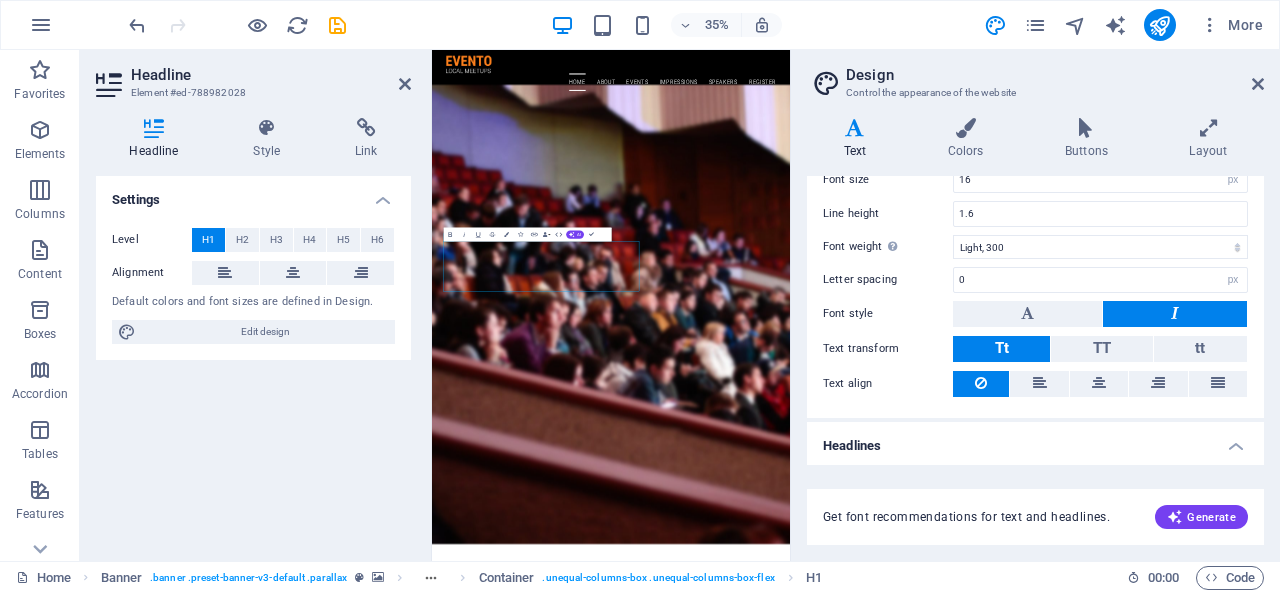 scroll, scrollTop: 462, scrollLeft: 0, axis: vertical 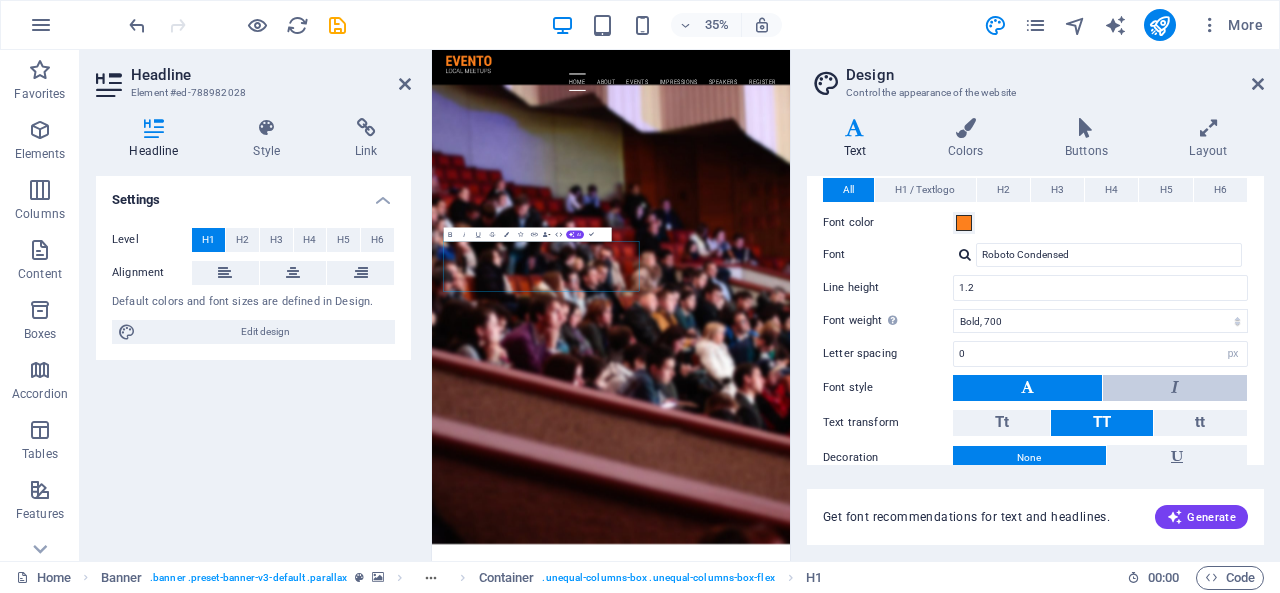 click at bounding box center [1175, 388] 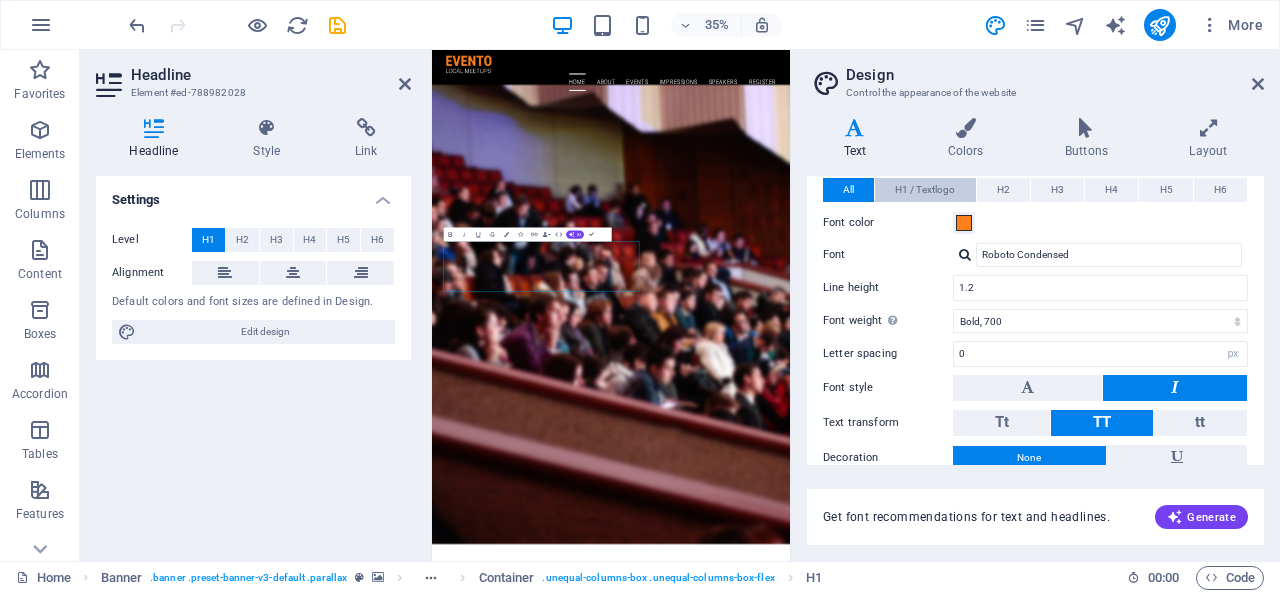 click on "H1 / Textlogo" at bounding box center [925, 190] 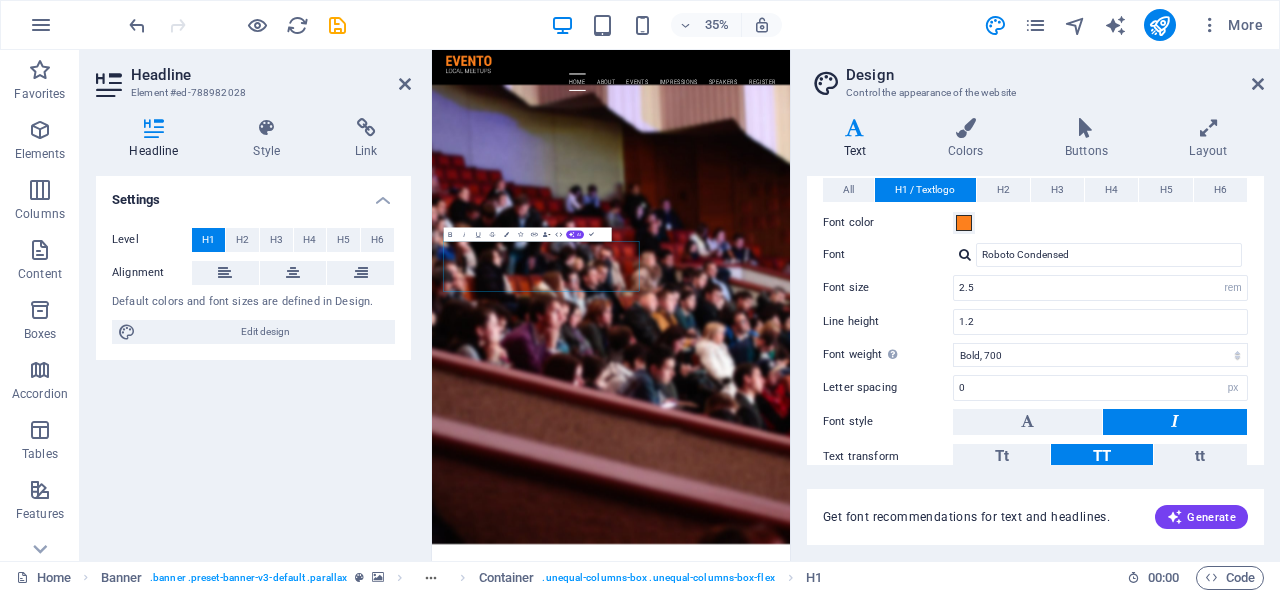 click at bounding box center (1175, 422) 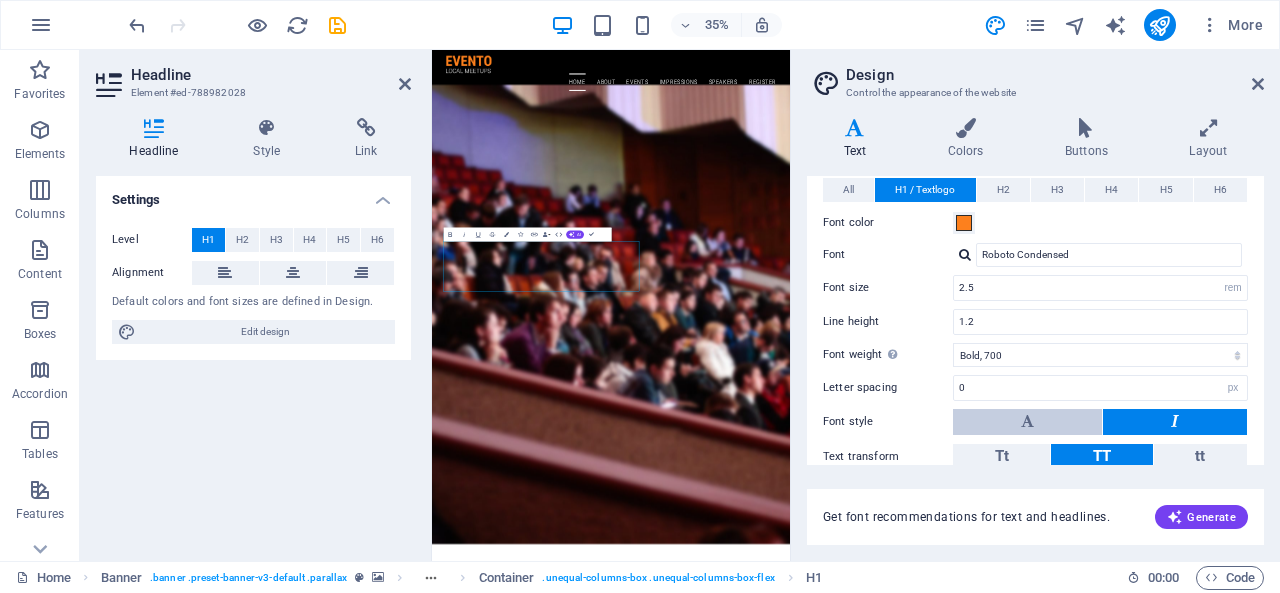 click at bounding box center (1027, 422) 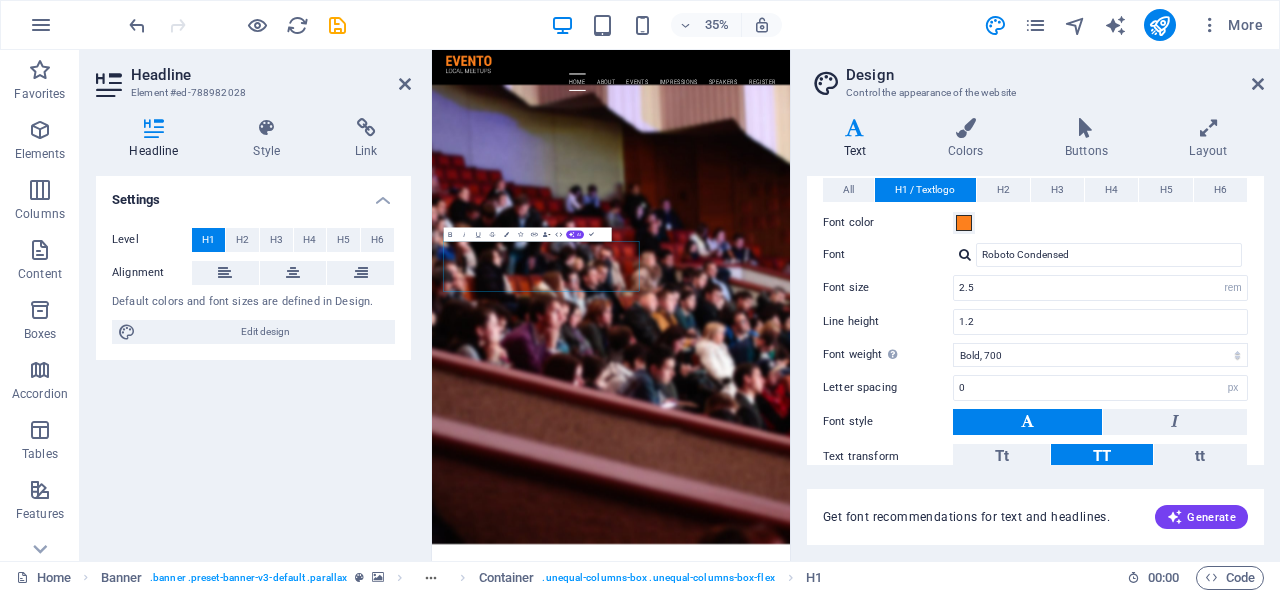 click on "Design" at bounding box center [1055, 75] 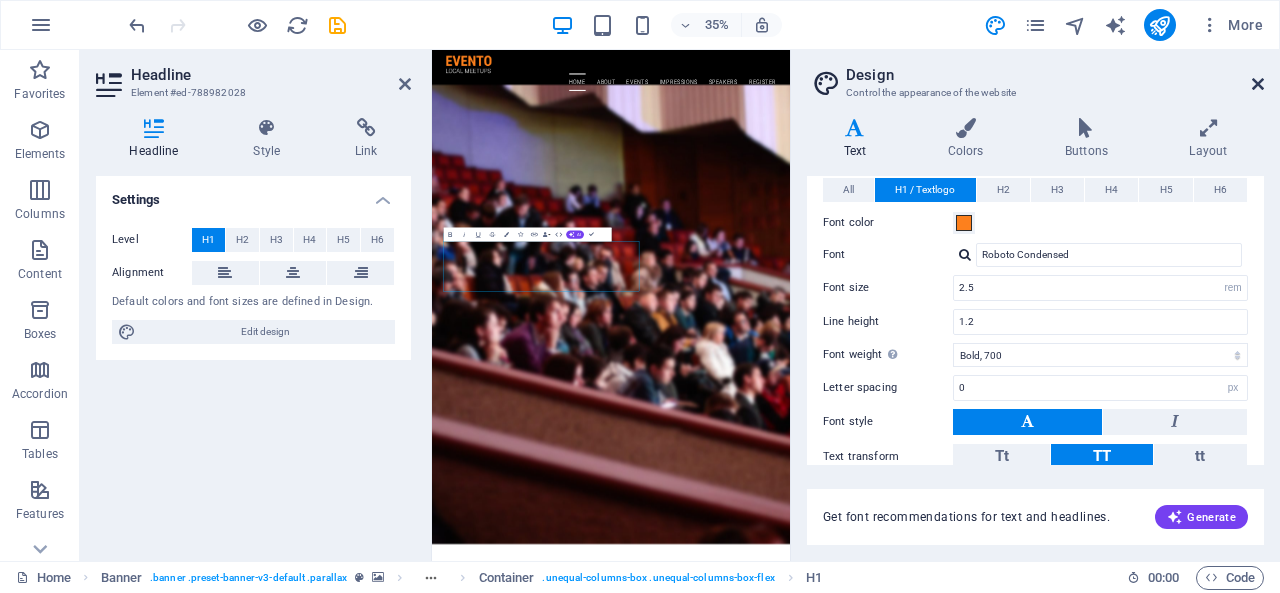 click at bounding box center [1258, 84] 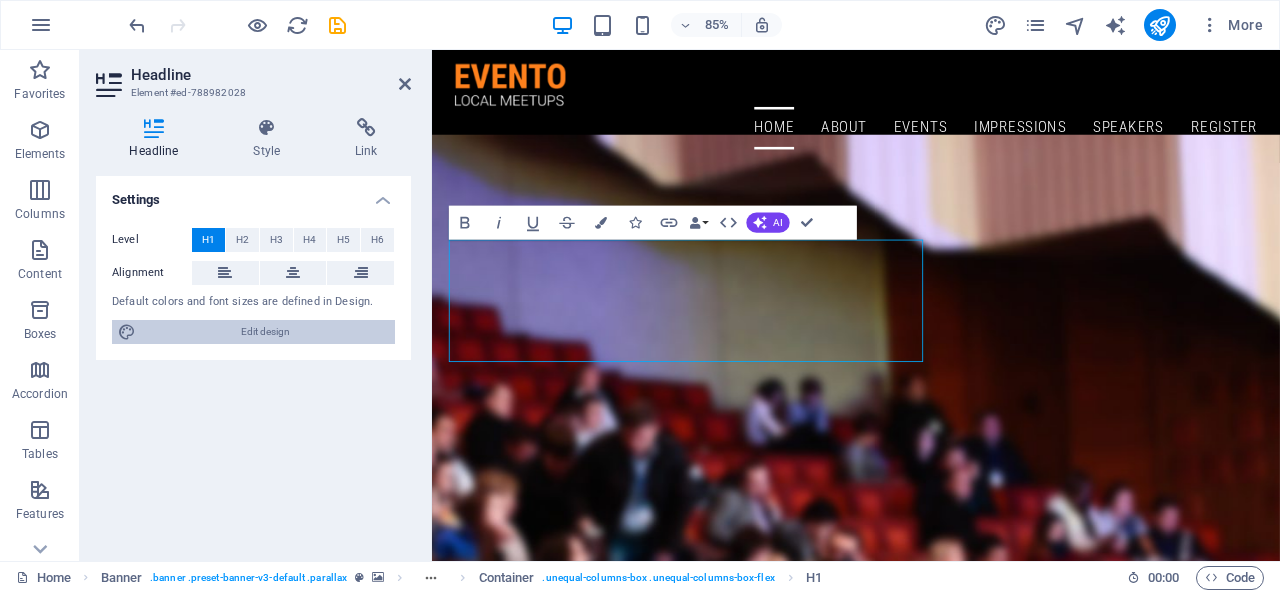 click on "Edit design" at bounding box center [265, 332] 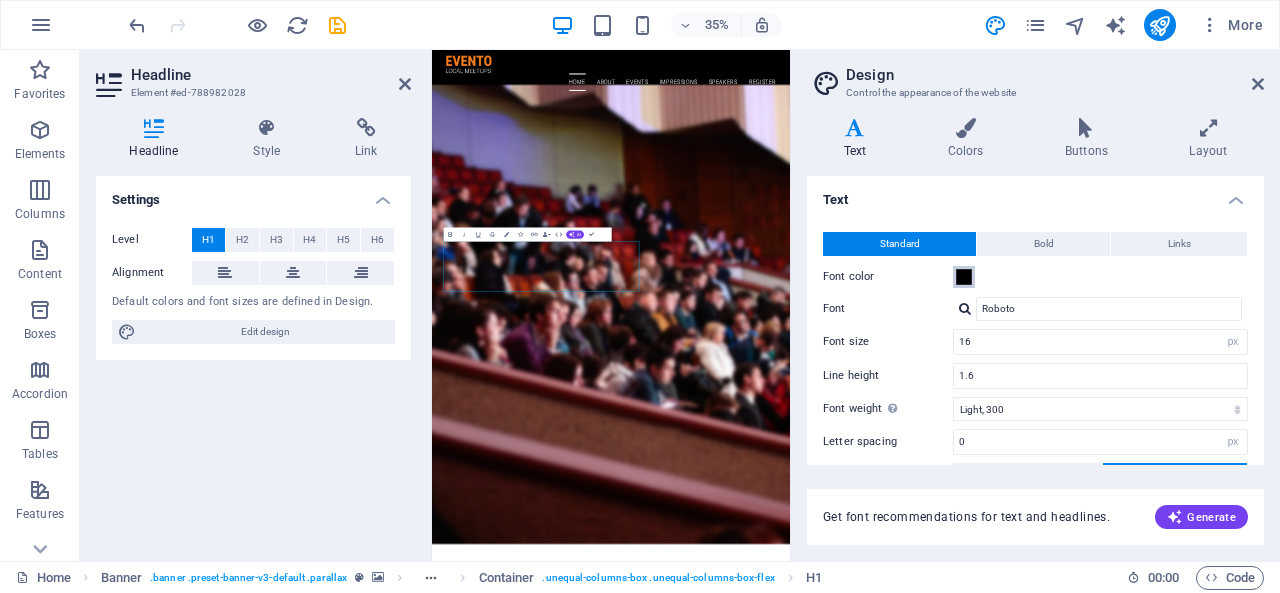 click at bounding box center (964, 277) 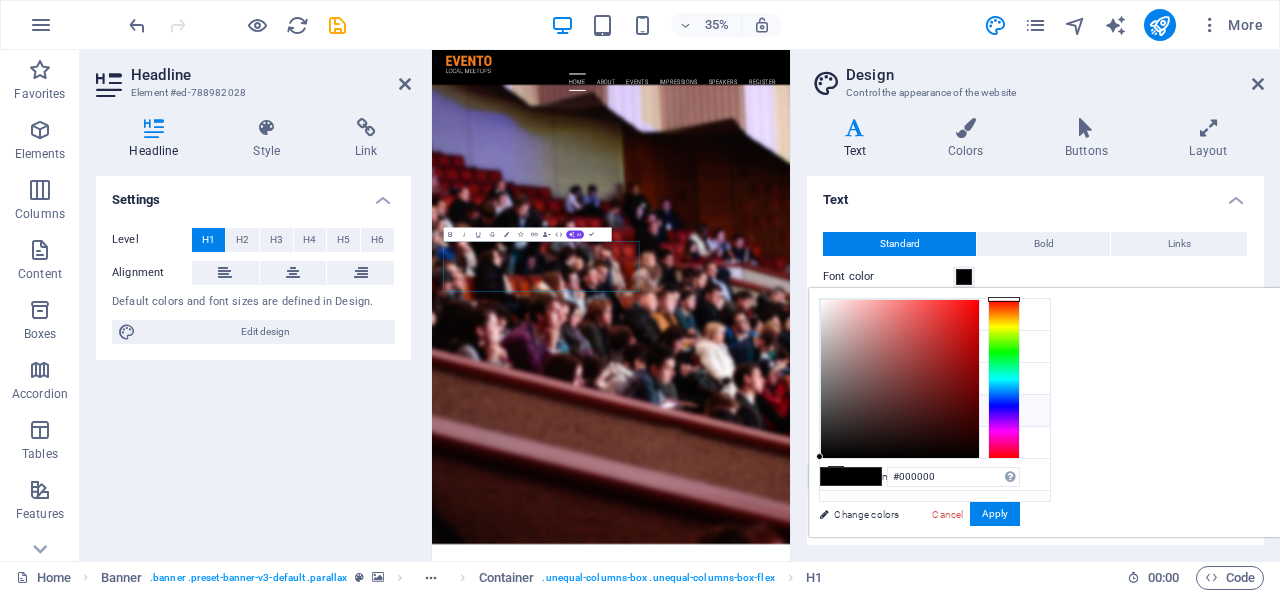 click at bounding box center (964, 277) 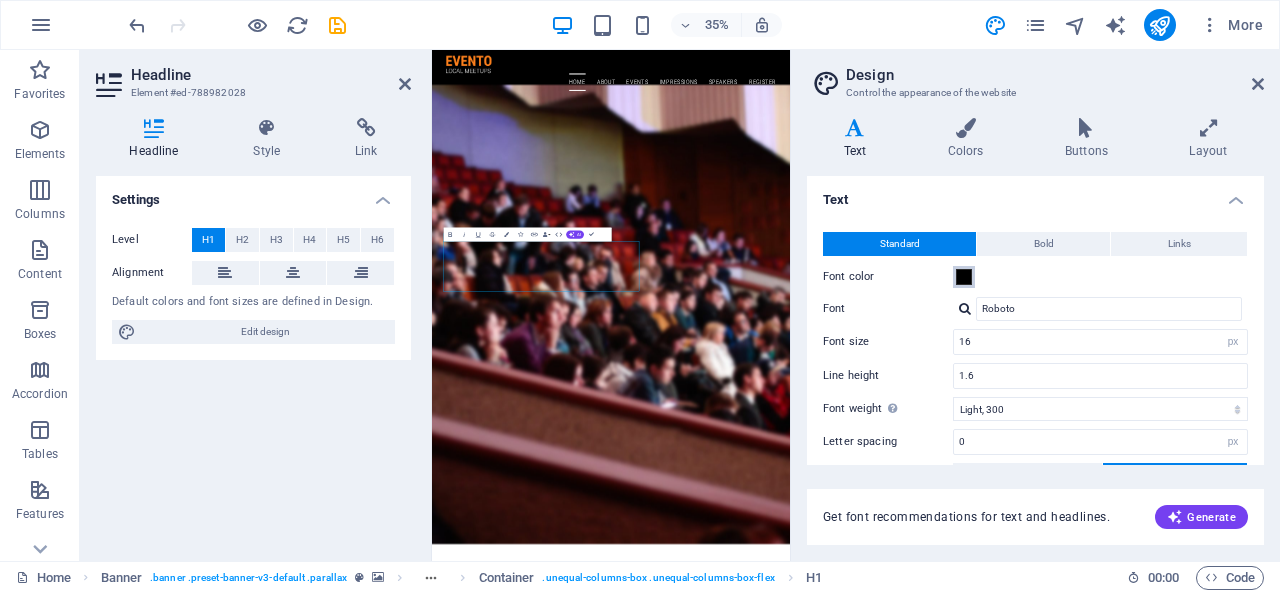 click at bounding box center [964, 277] 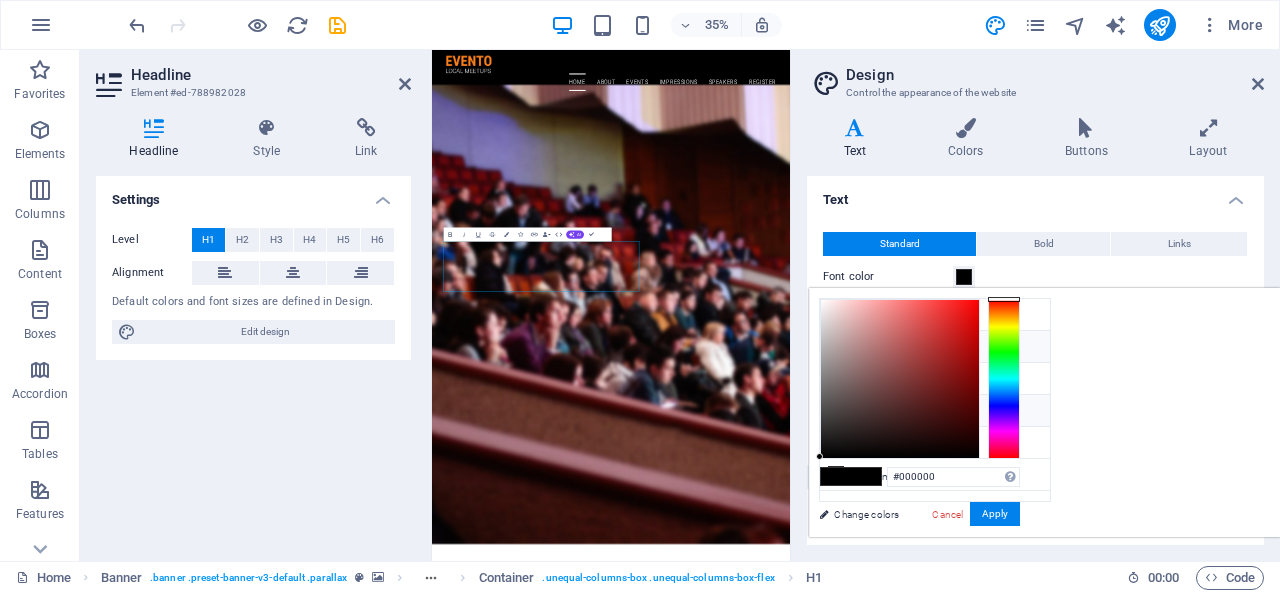 click at bounding box center [836, 346] 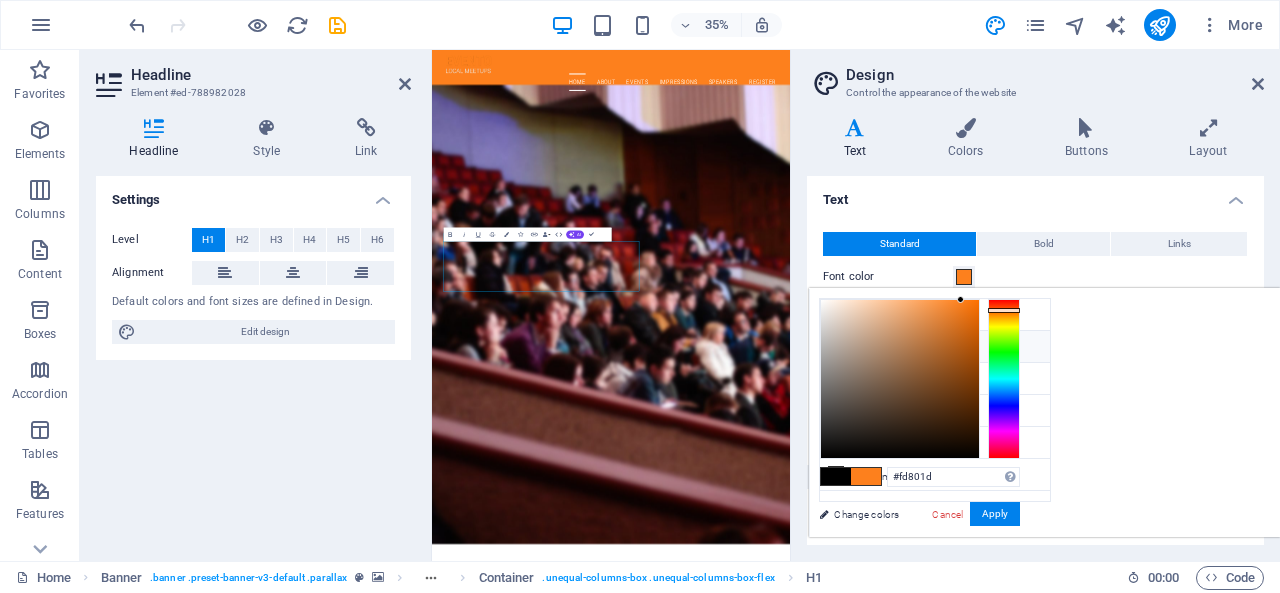 type on "#1d20fd" 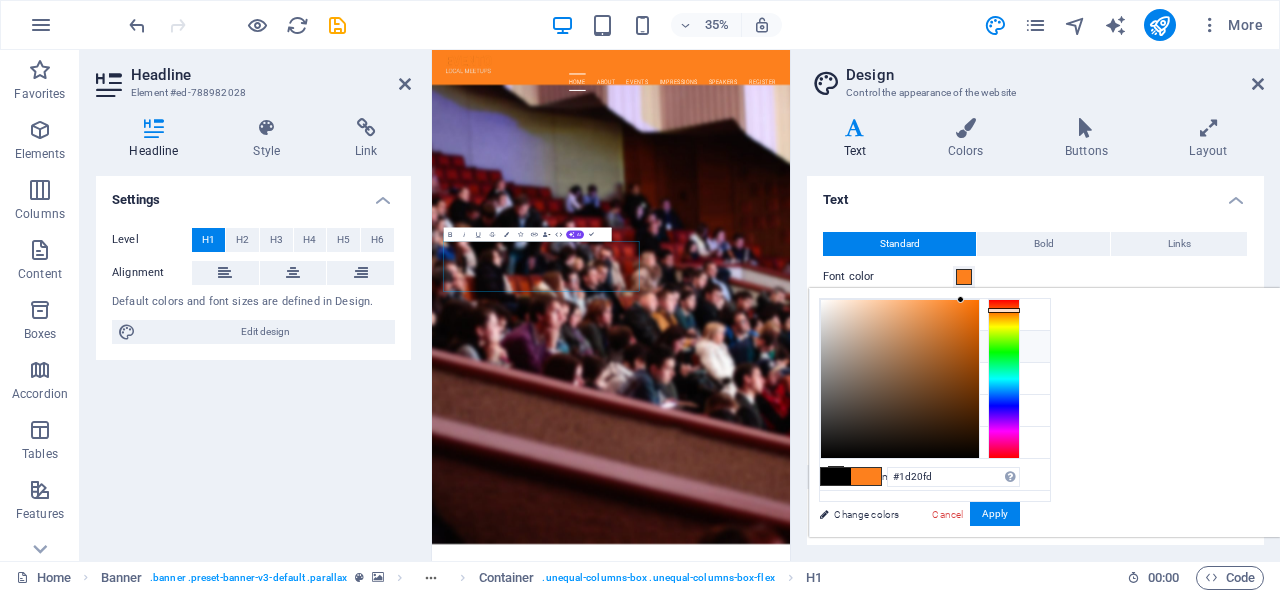 click at bounding box center [1004, 379] 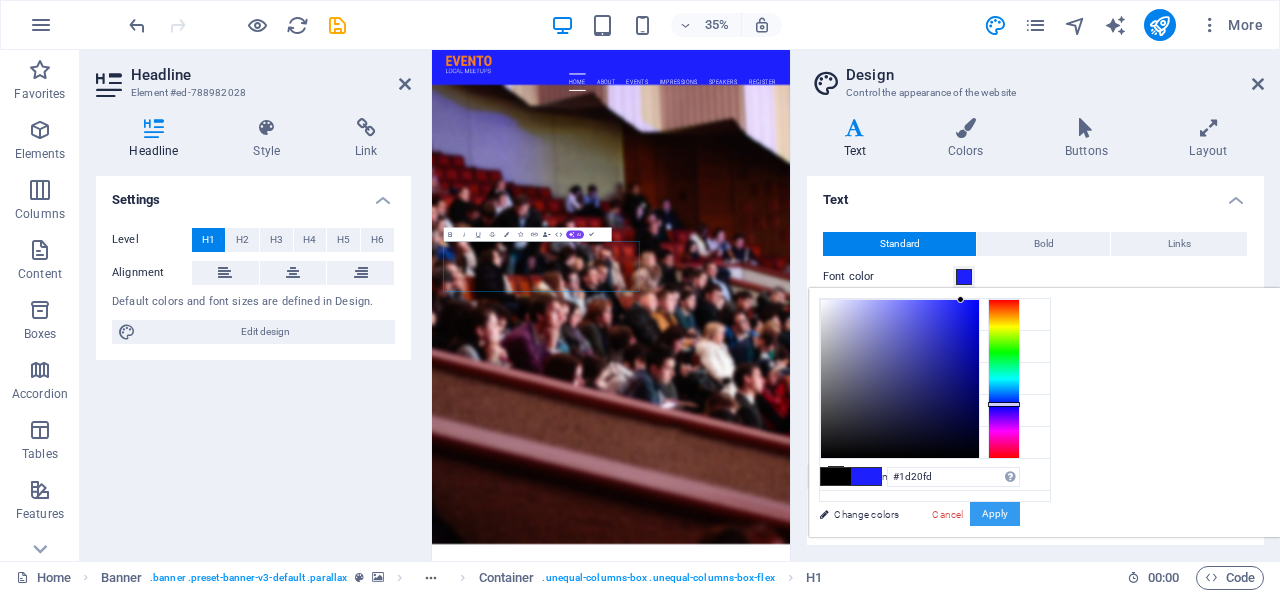 click on "Apply" at bounding box center (995, 514) 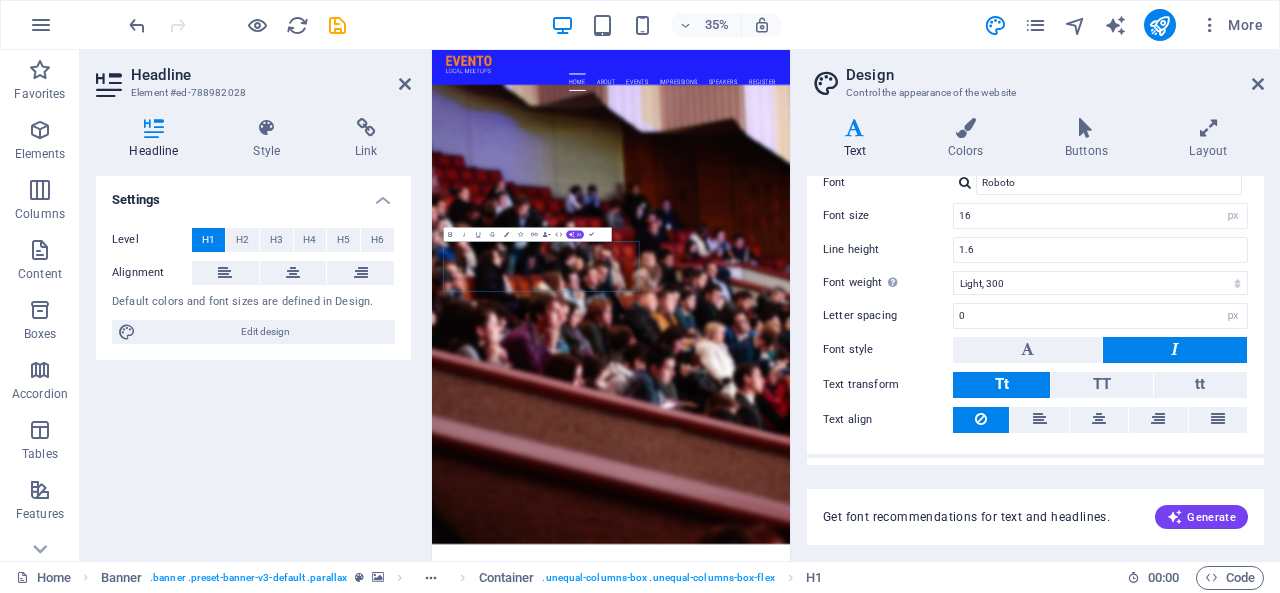 scroll, scrollTop: 300, scrollLeft: 0, axis: vertical 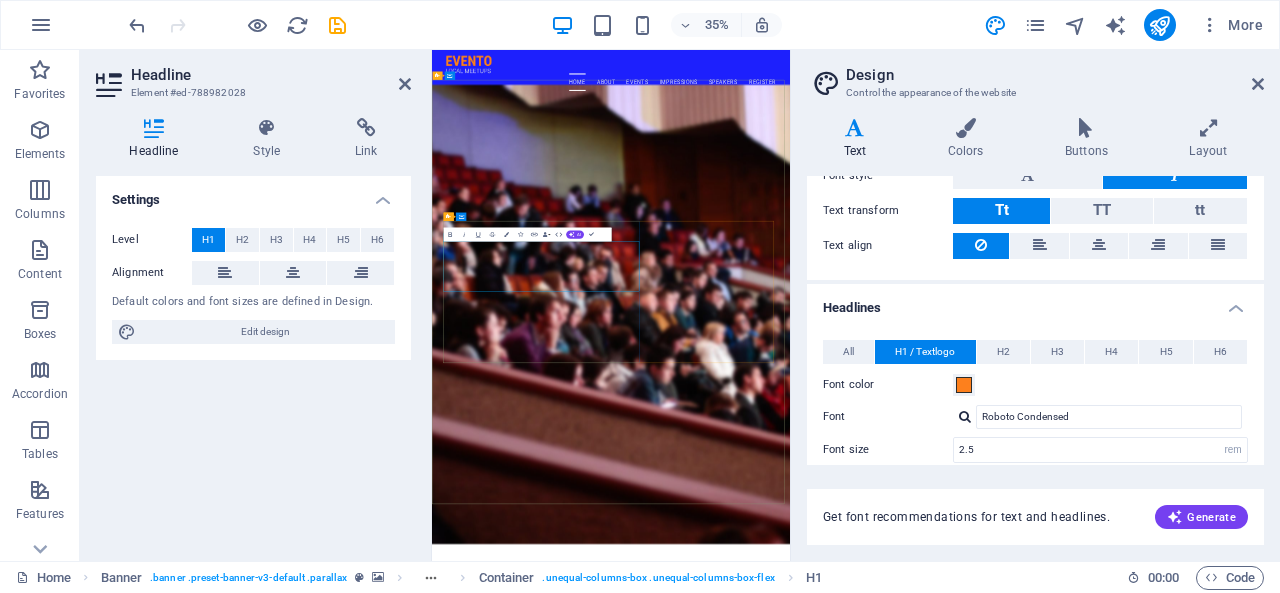 click on "Canadas largest and most influential sports management conference" at bounding box center [944, 1624] 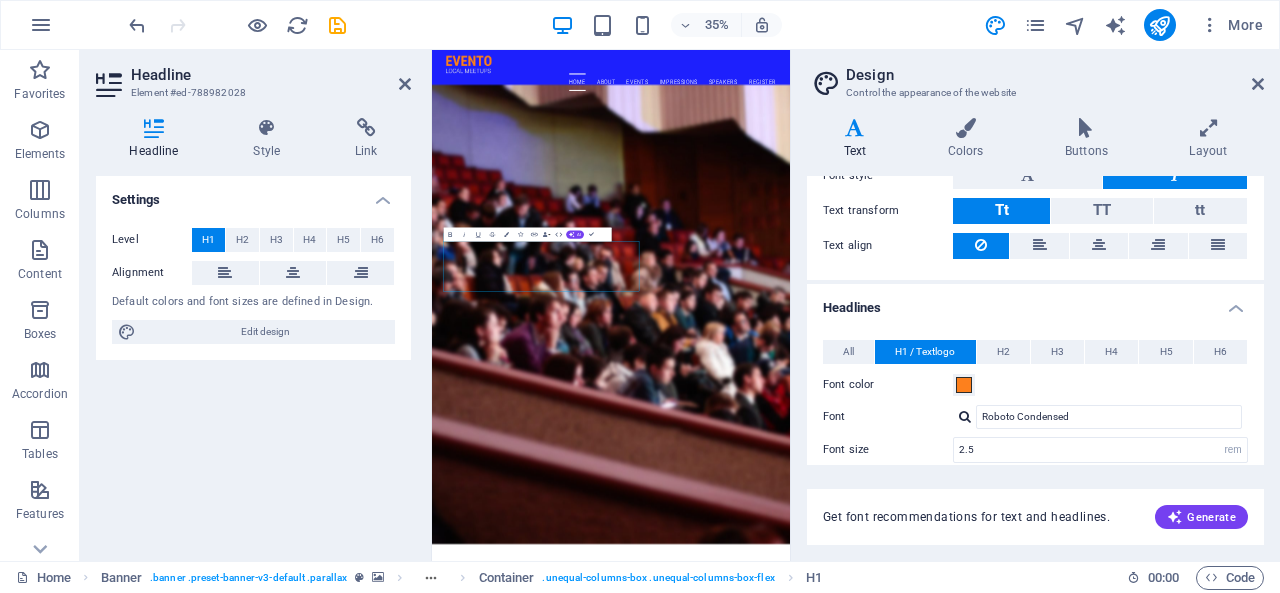 drag, startPoint x: 685, startPoint y: 658, endPoint x: 414, endPoint y: 671, distance: 271.3116 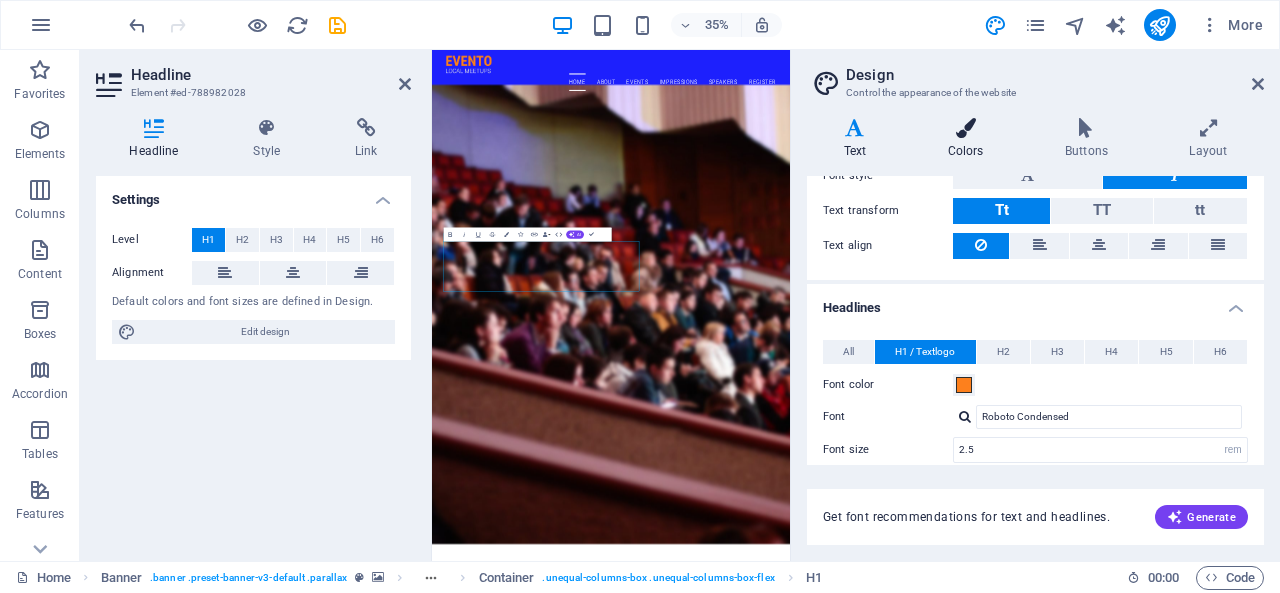 click on "Colors" at bounding box center [969, 139] 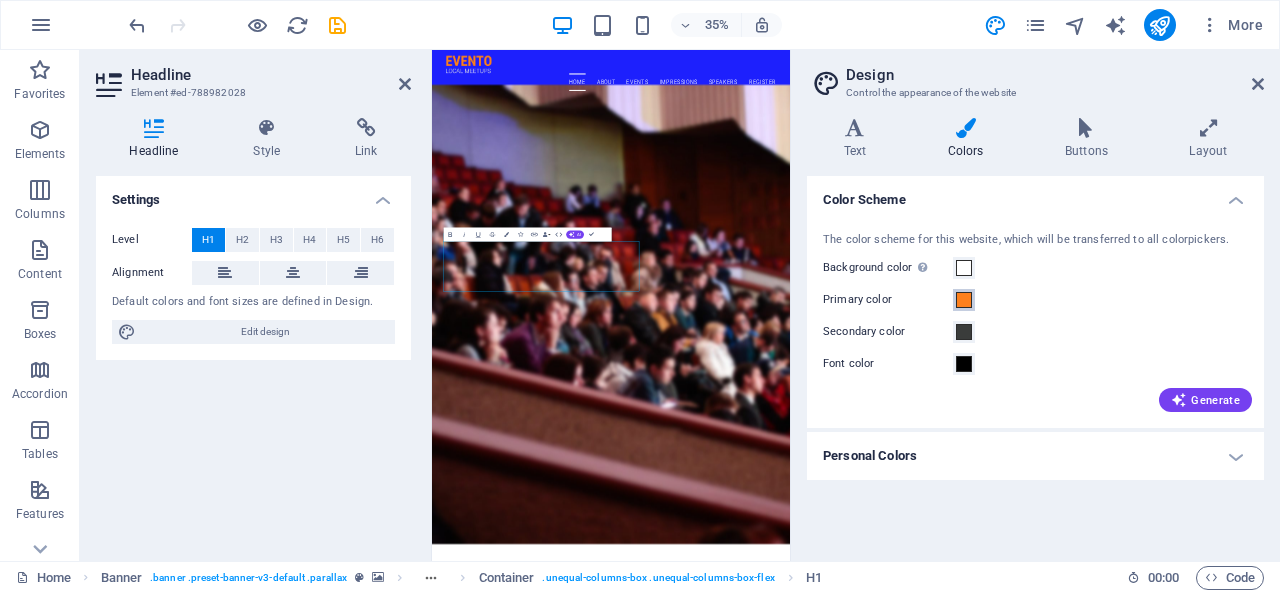 click at bounding box center (964, 300) 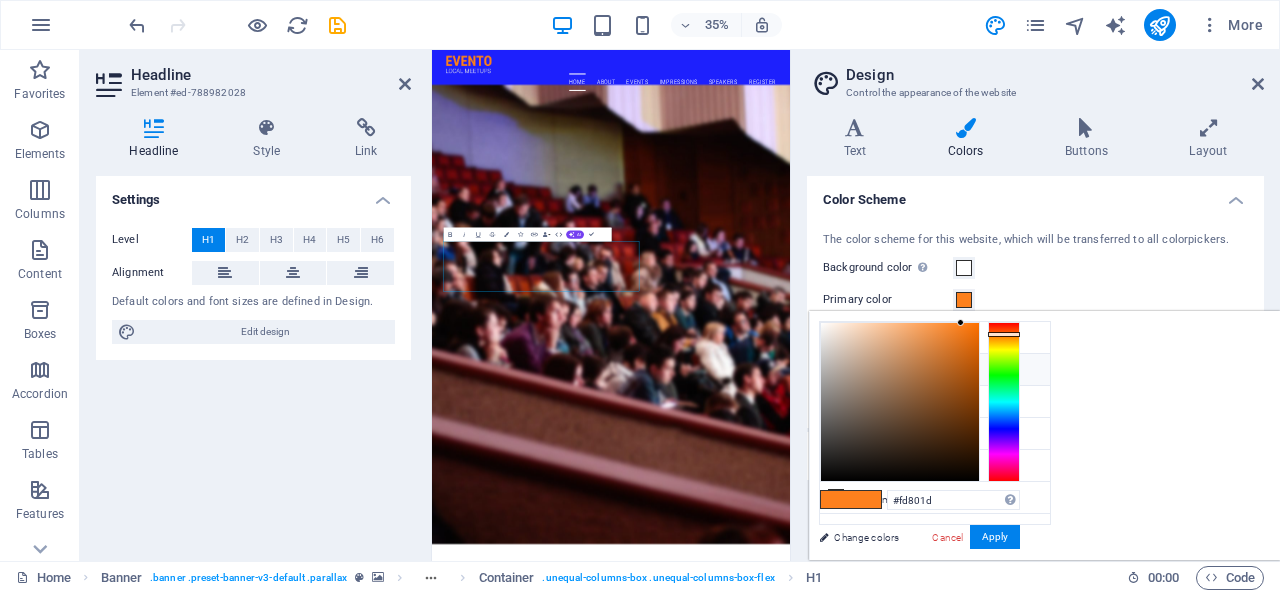 click at bounding box center (836, 369) 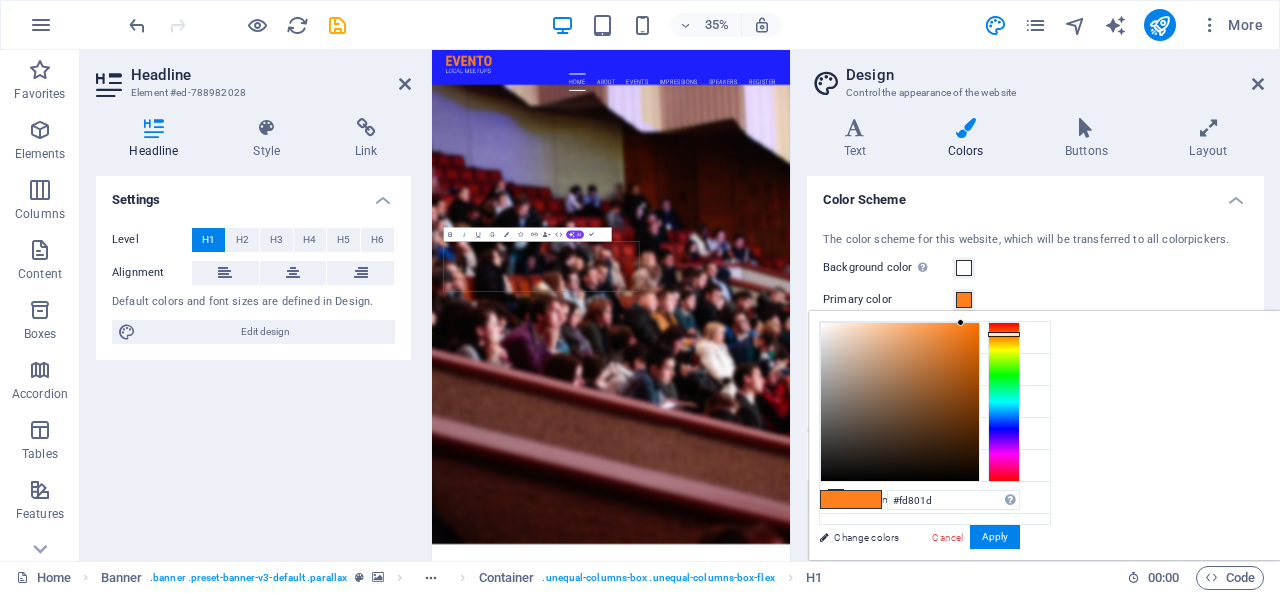 type on "#1d3efd" 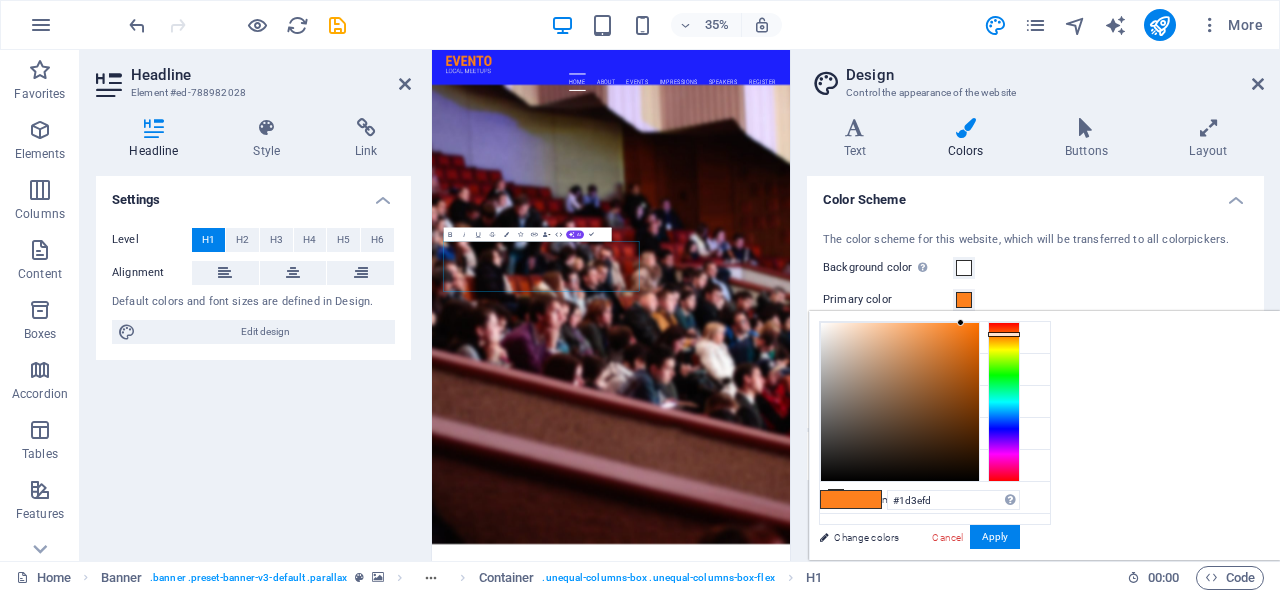 click at bounding box center [1004, 402] 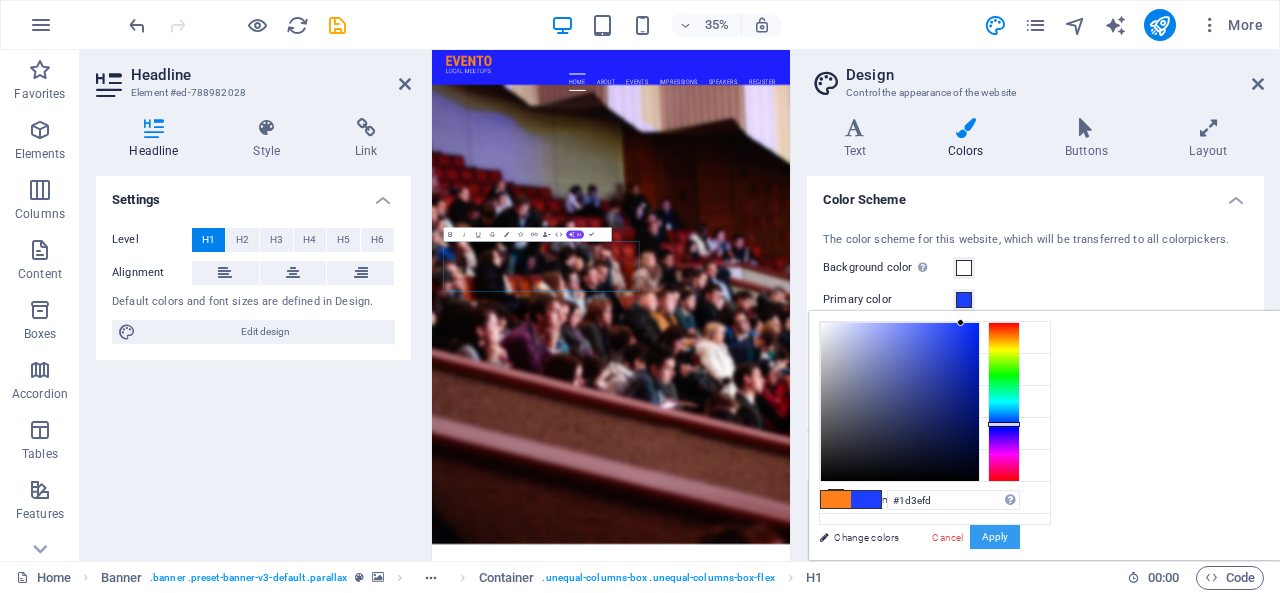 click on "Apply" at bounding box center [995, 537] 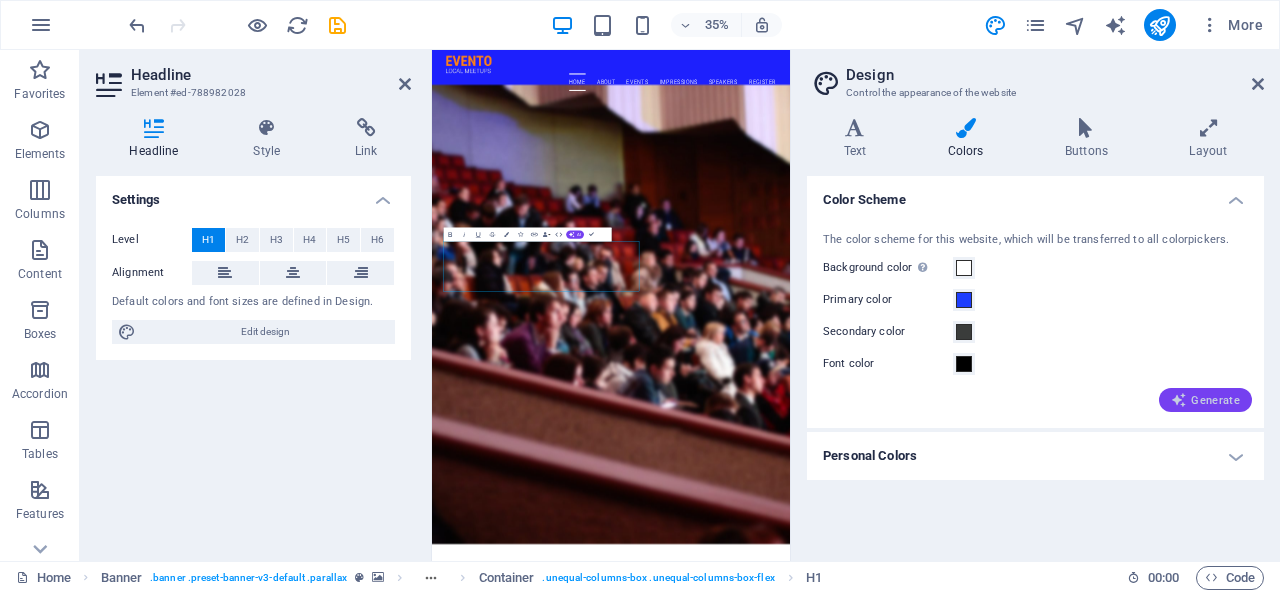 click on "Generate" at bounding box center (1205, 400) 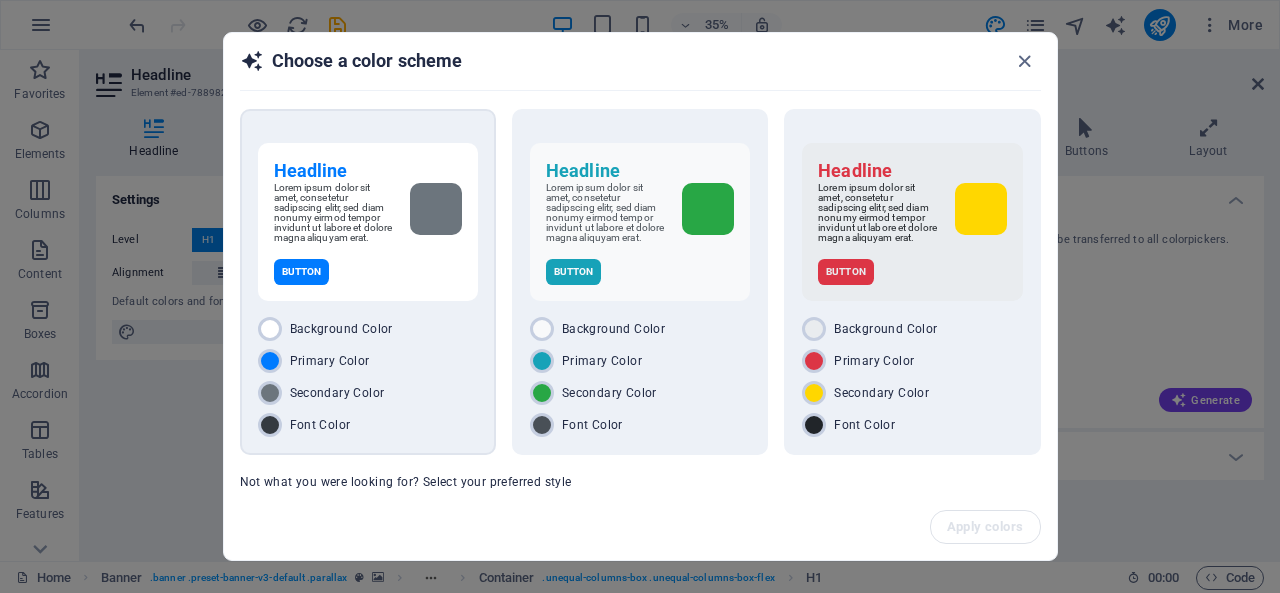 click on "Button" at bounding box center [302, 272] 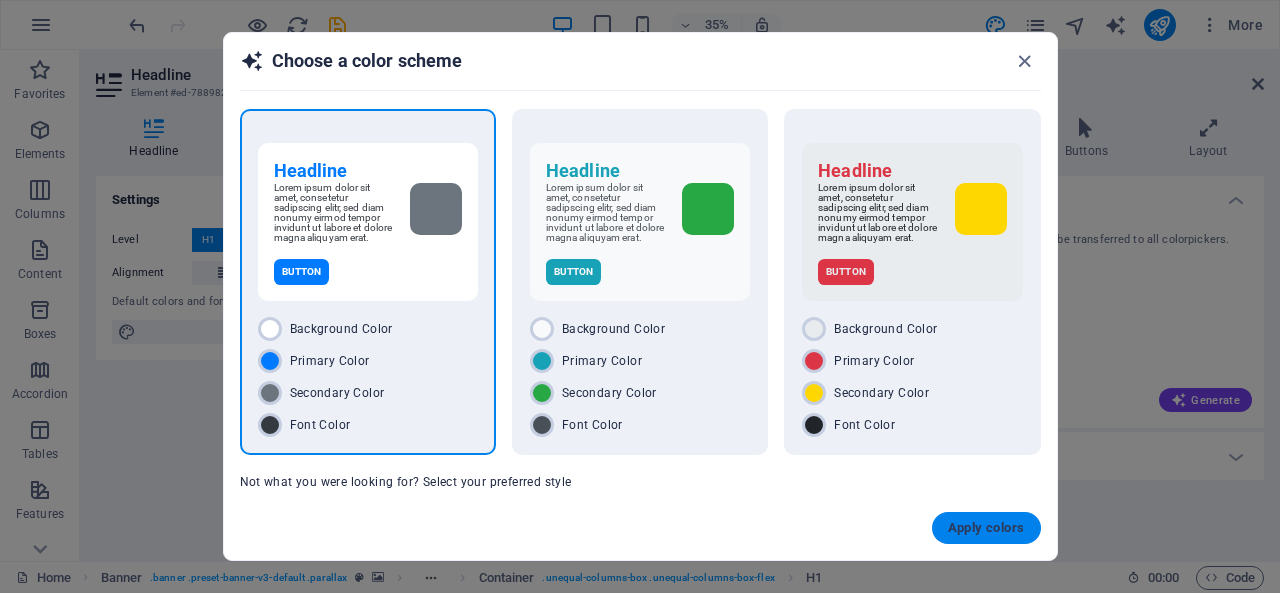 click on "Apply colors" at bounding box center (986, 528) 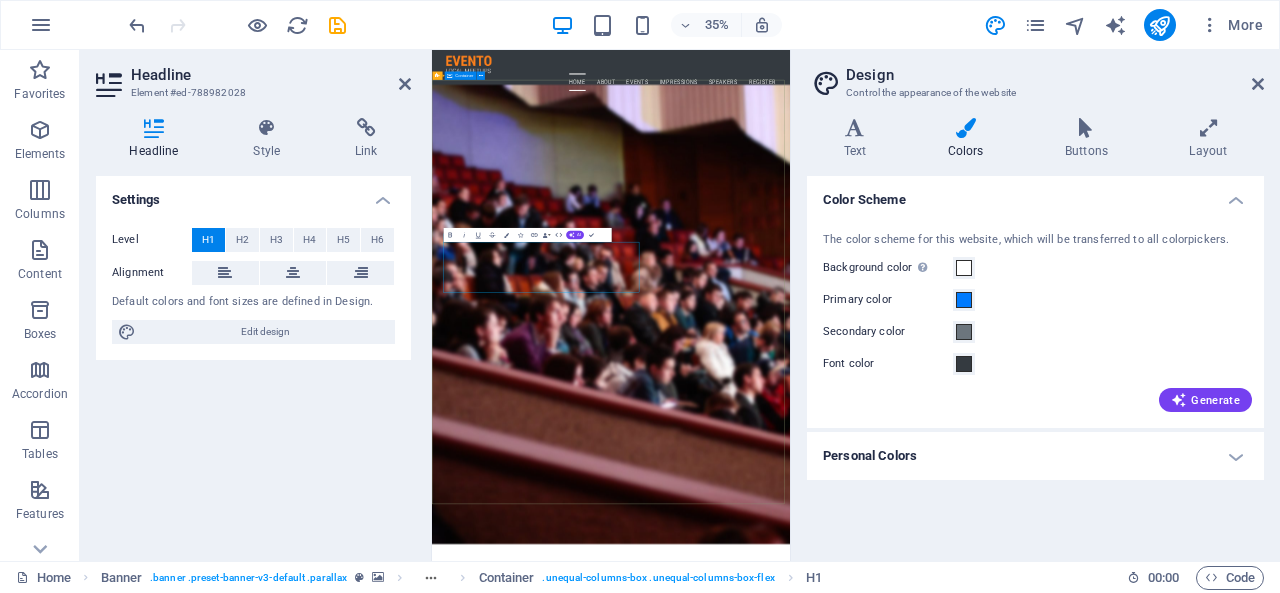 click on "Canadas largest and most influential sports management conference Join our Meetup about Professional Networking and meet people in your local community who share the same interests. Learn more Register Now   I have read and understand the privacy policy. Unreadable? Regenerate Sign up" at bounding box center [943, 1878] 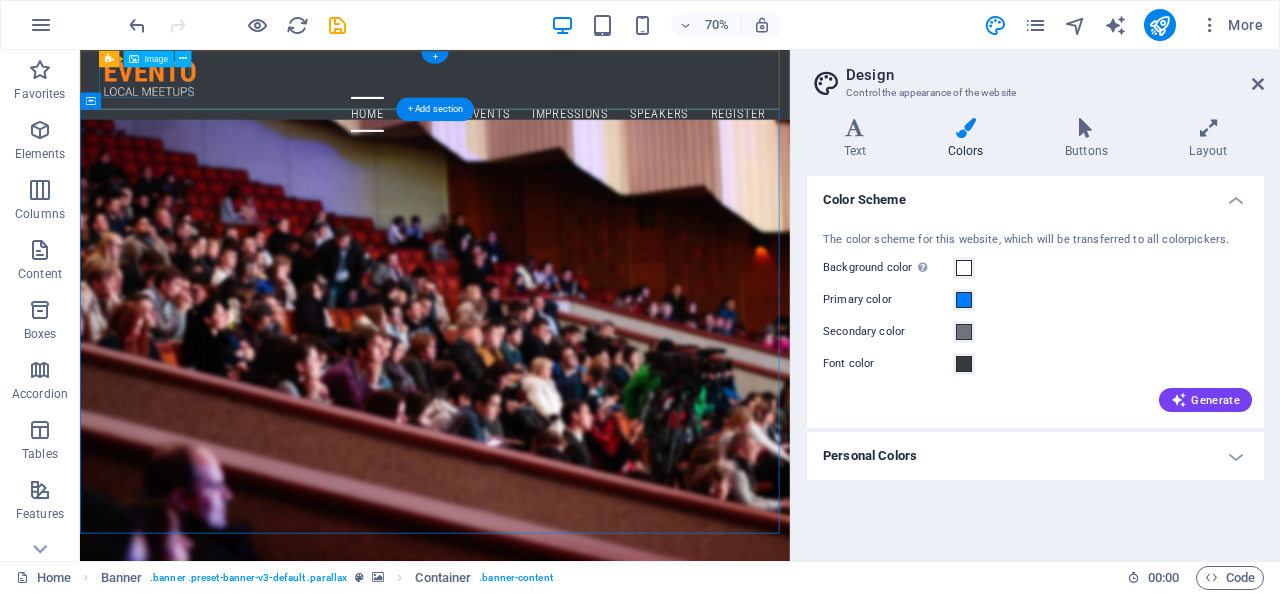 click at bounding box center (587, 91) 